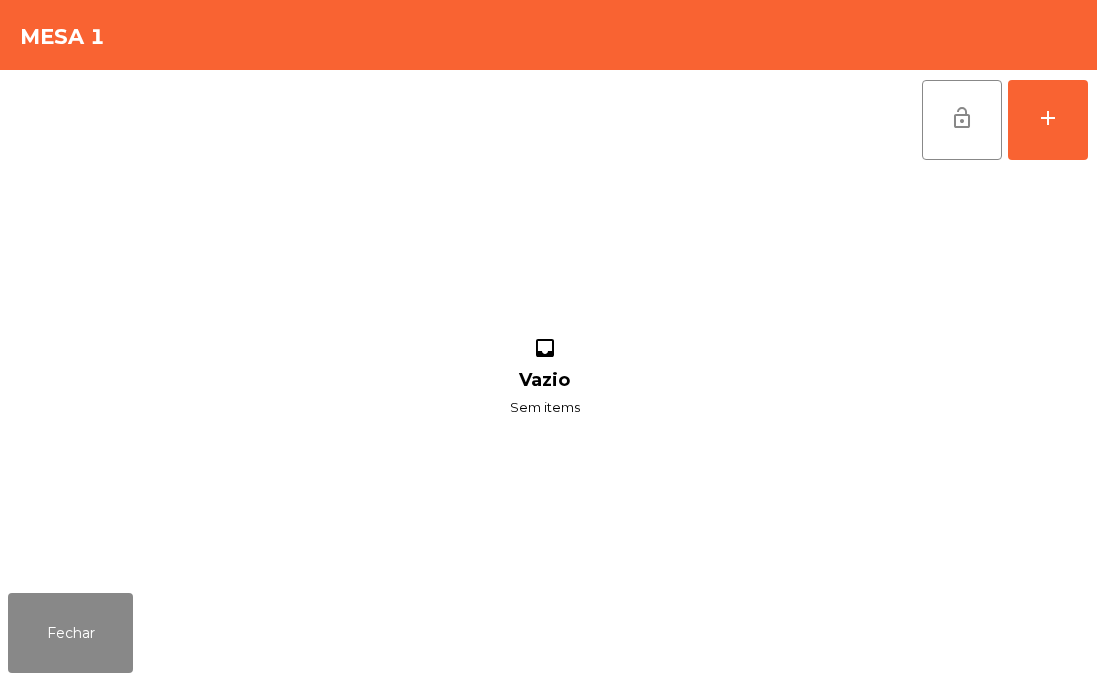scroll, scrollTop: 0, scrollLeft: 0, axis: both 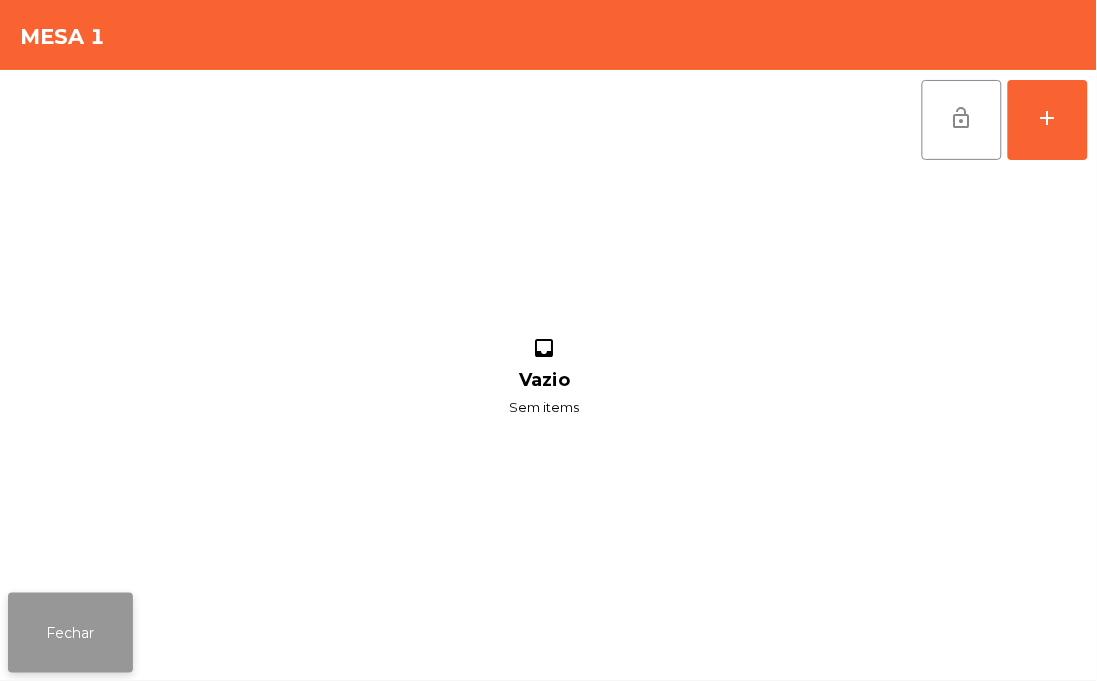 click on "Fechar" 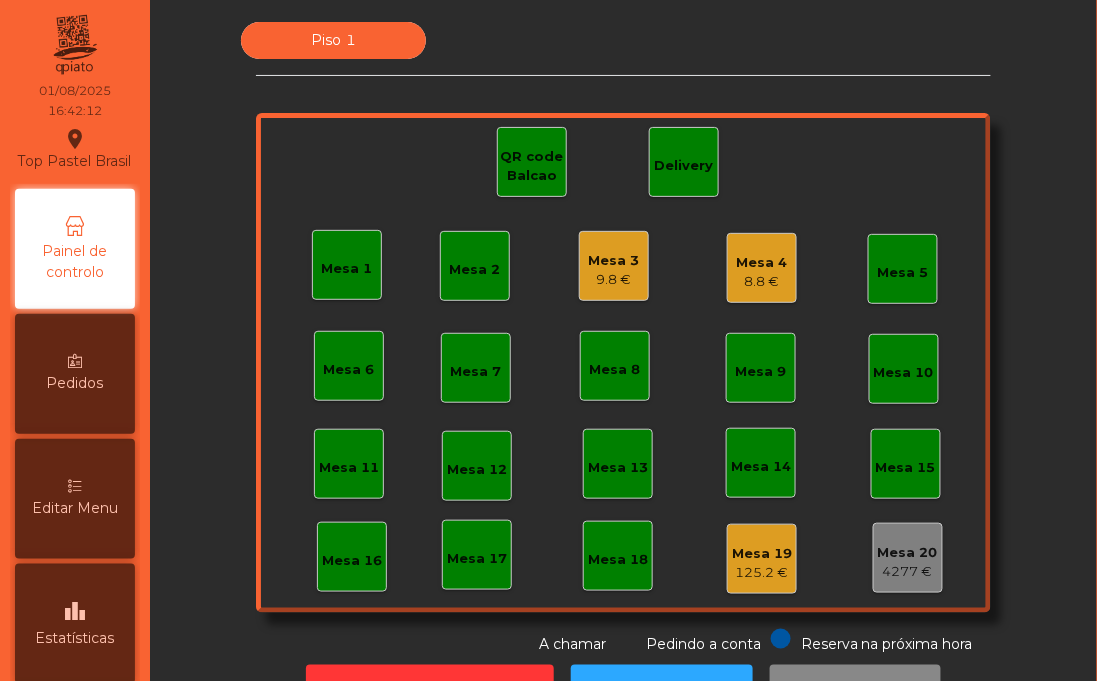 click on "Delivery" 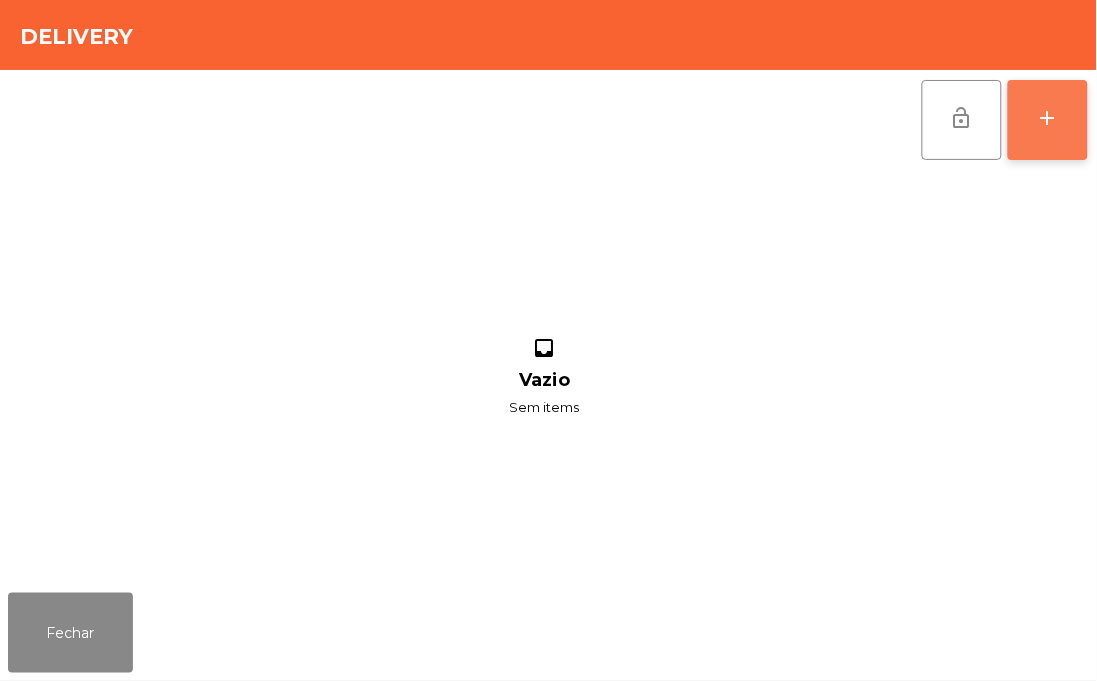 click on "add" 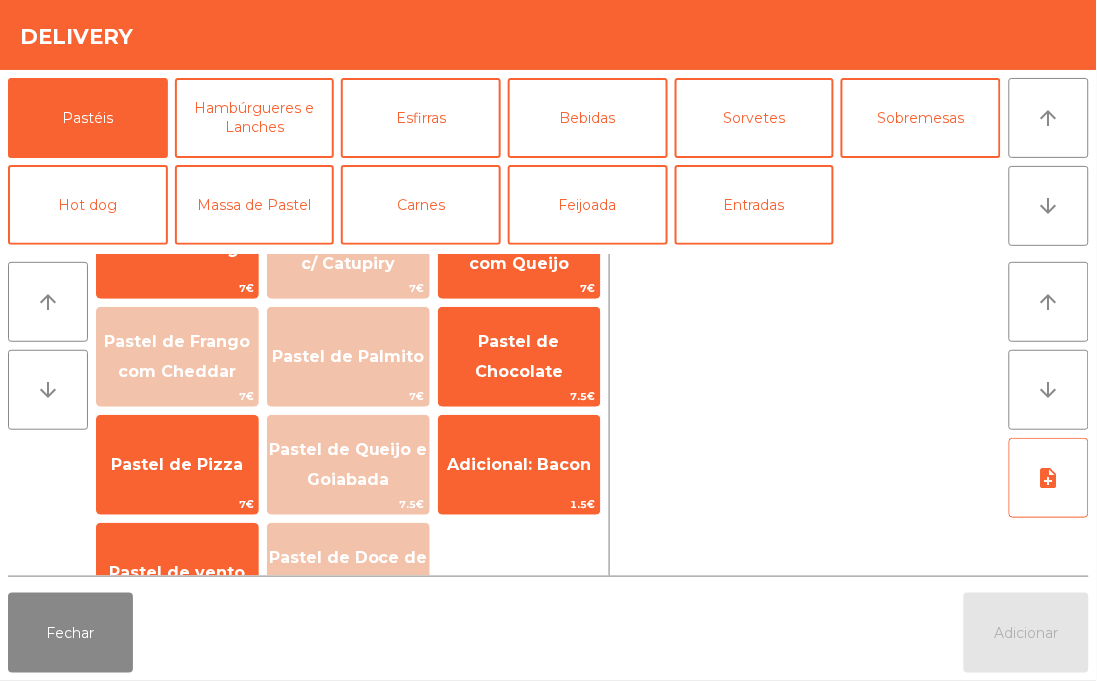 scroll, scrollTop: 334, scrollLeft: 0, axis: vertical 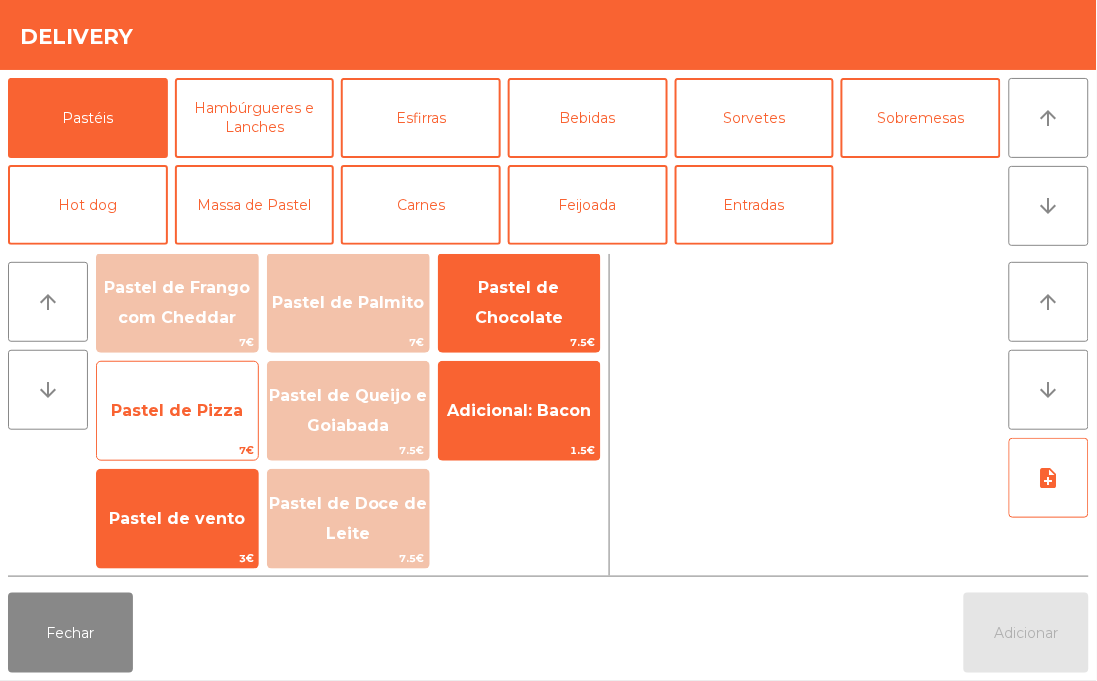 click on "7€" 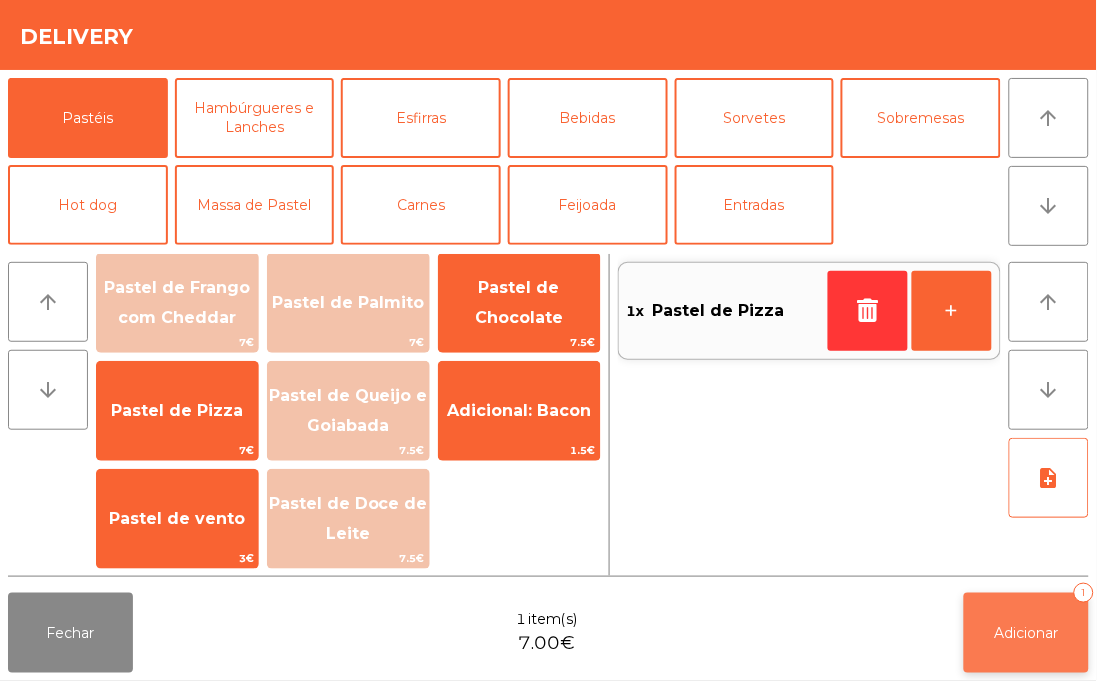 click on "Adicionar" 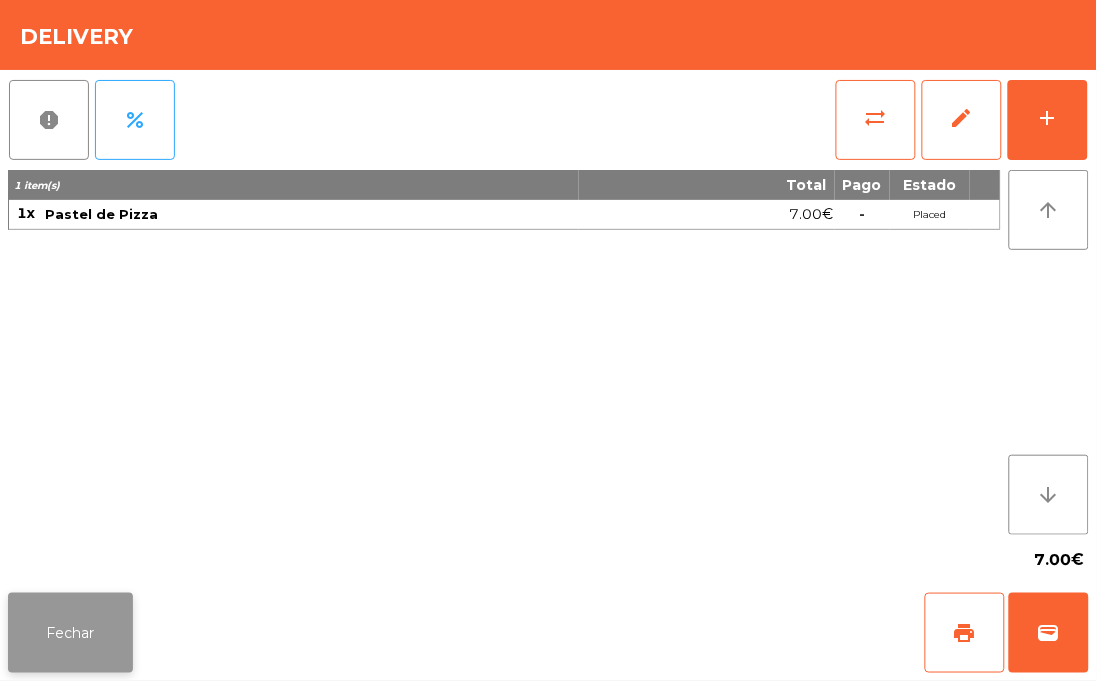 click on "Fechar" 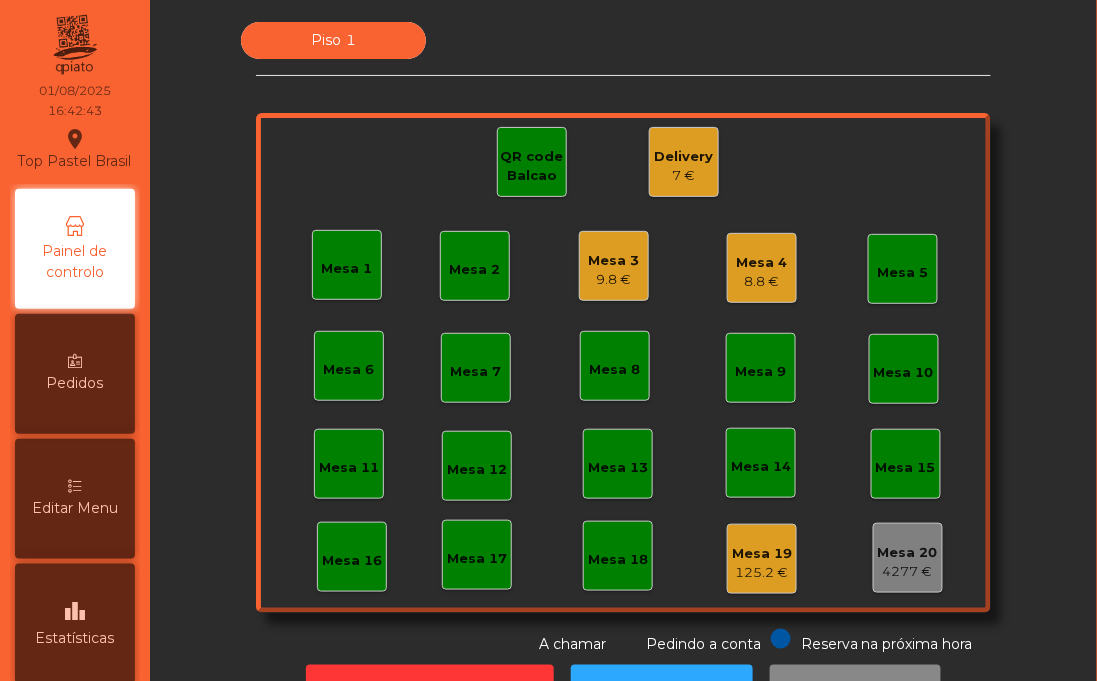 click on "QR code Balcao" 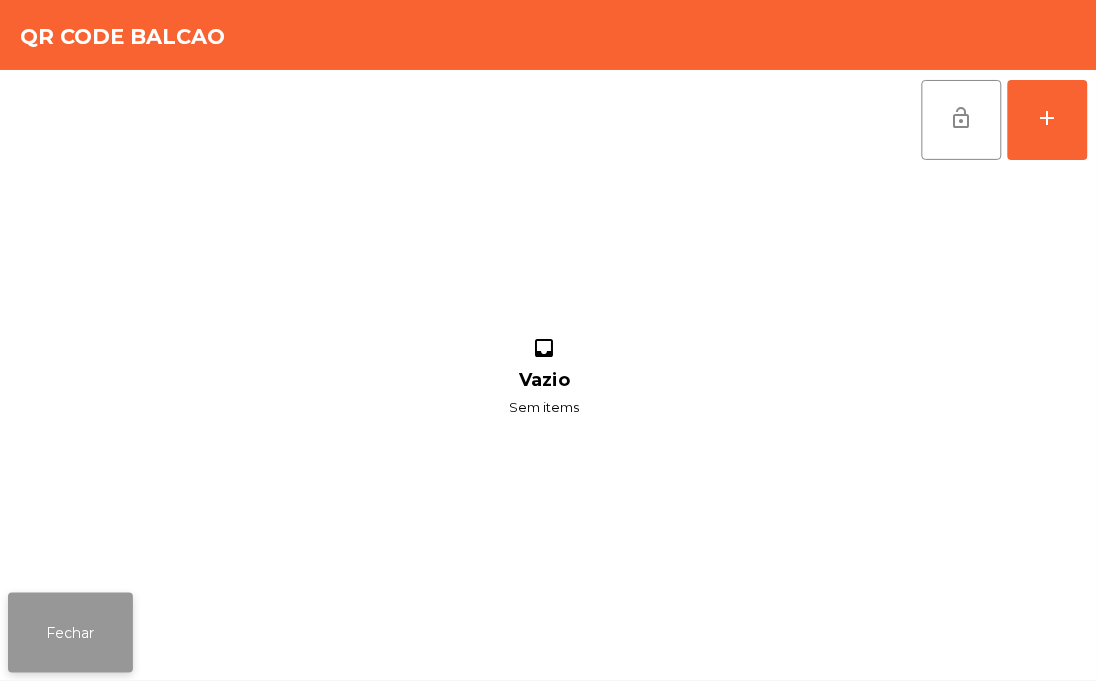 click on "Fechar" 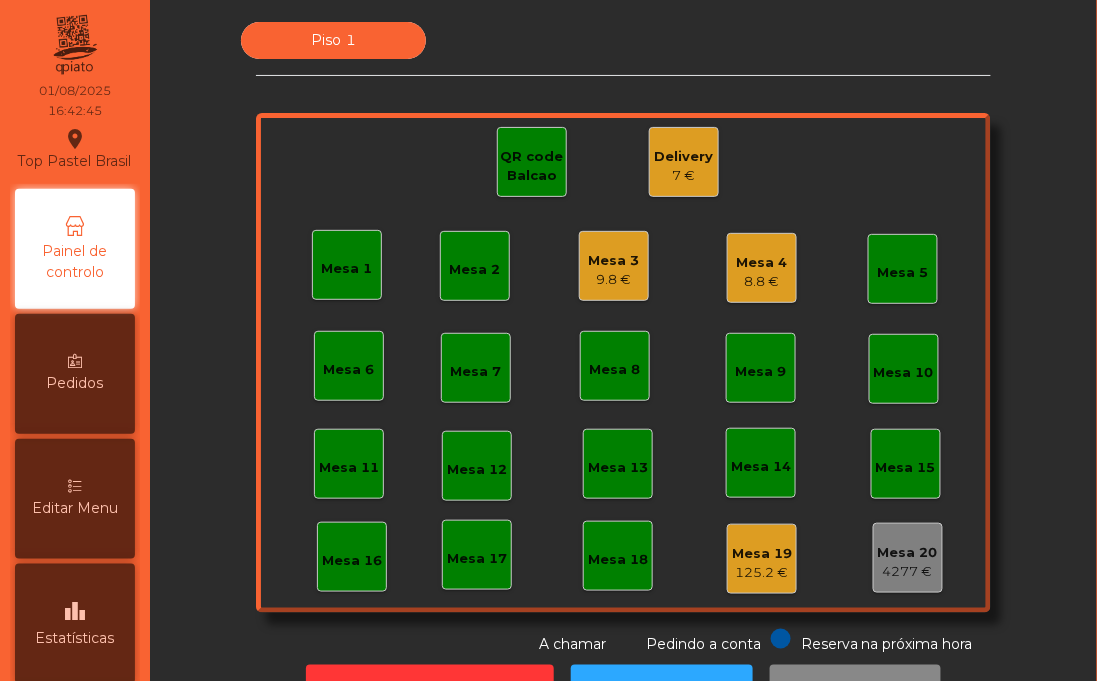 scroll, scrollTop: 72, scrollLeft: 0, axis: vertical 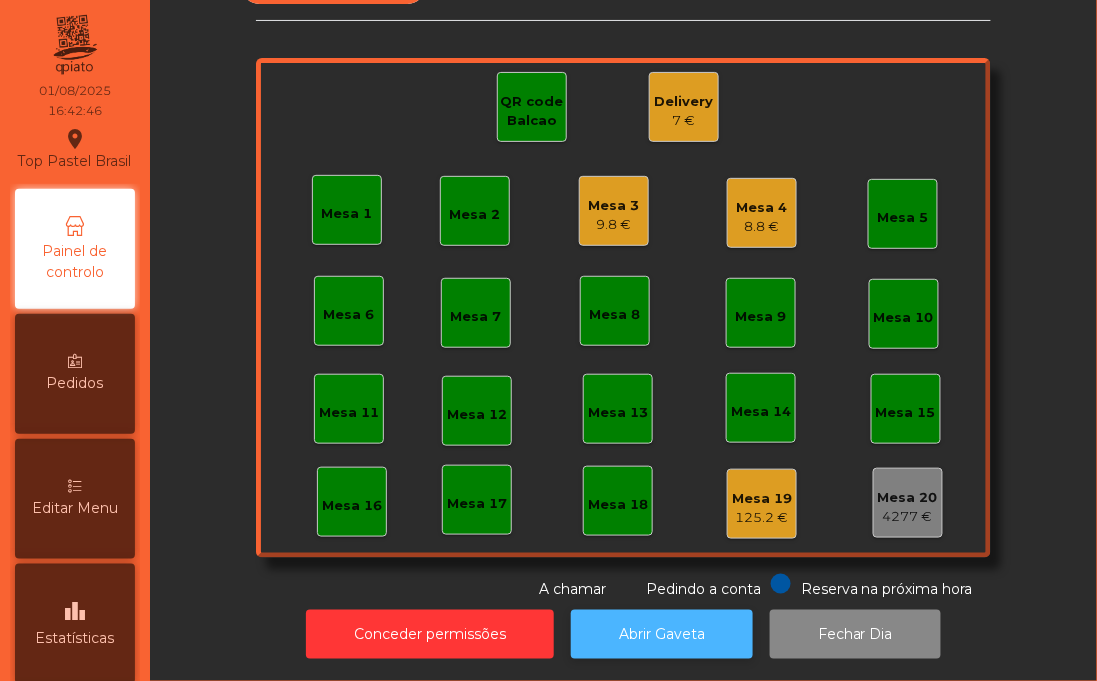 click on "Abrir Gaveta" 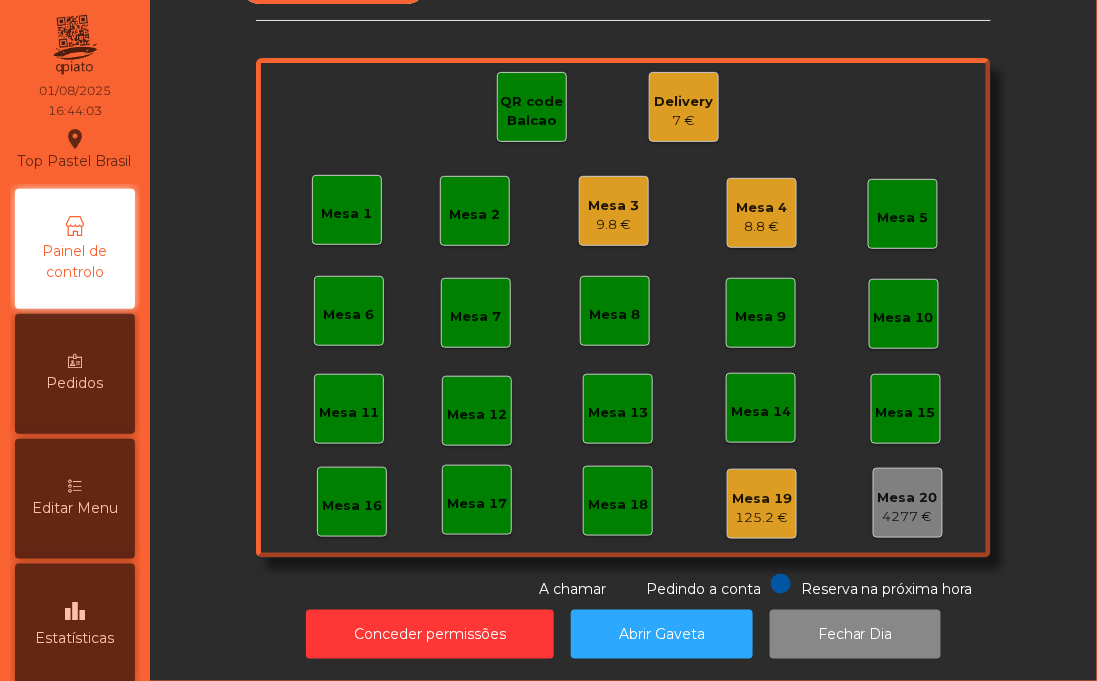 click on "Editar Menu" at bounding box center (75, 499) 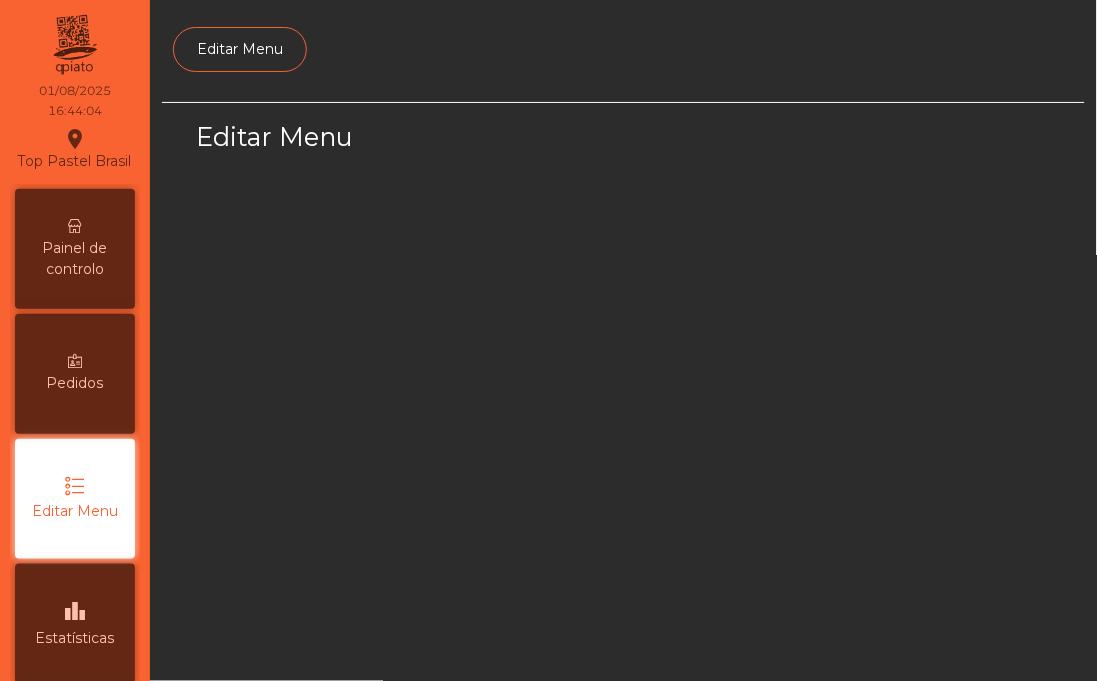 scroll, scrollTop: 158, scrollLeft: 0, axis: vertical 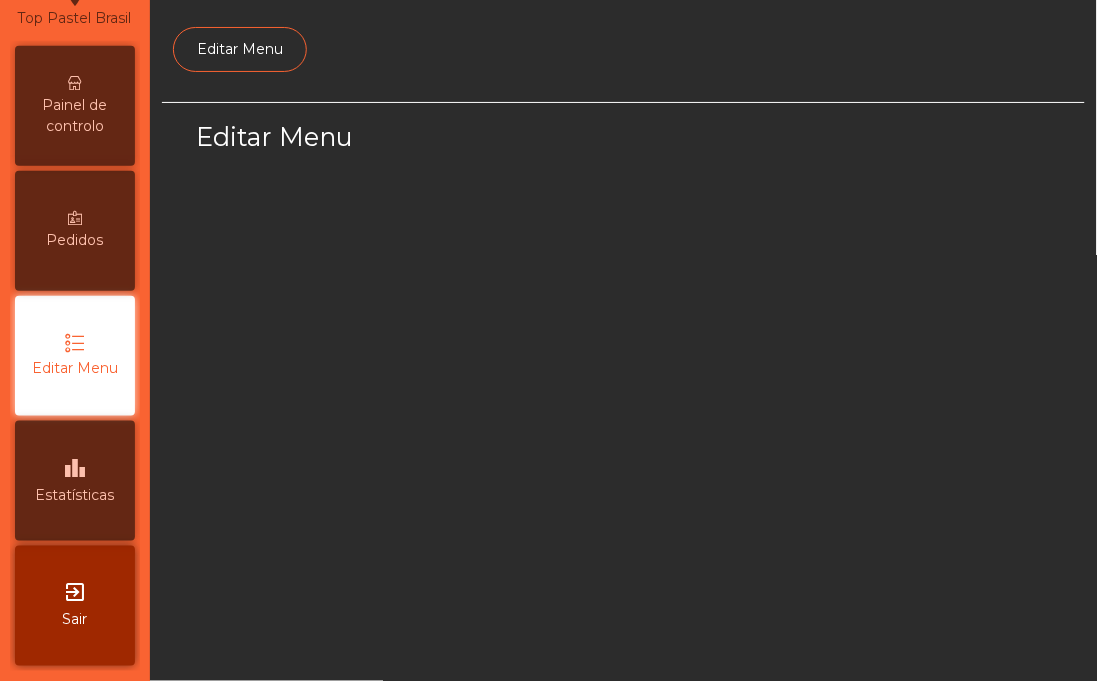 select on "*" 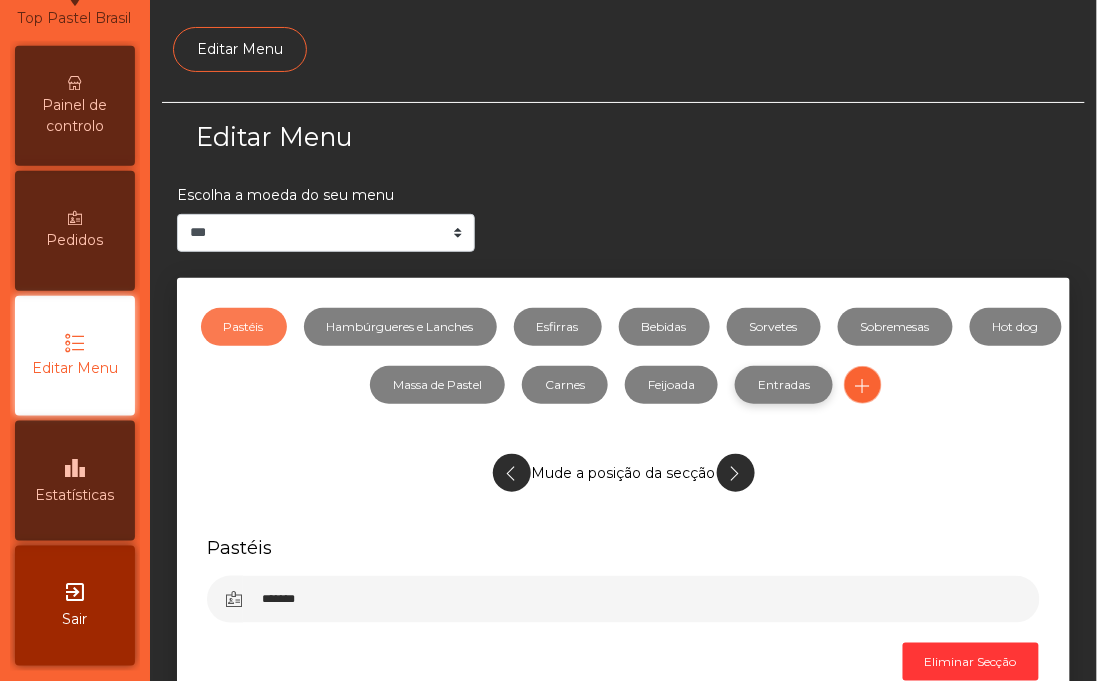 click on "Entradas" at bounding box center [784, 385] 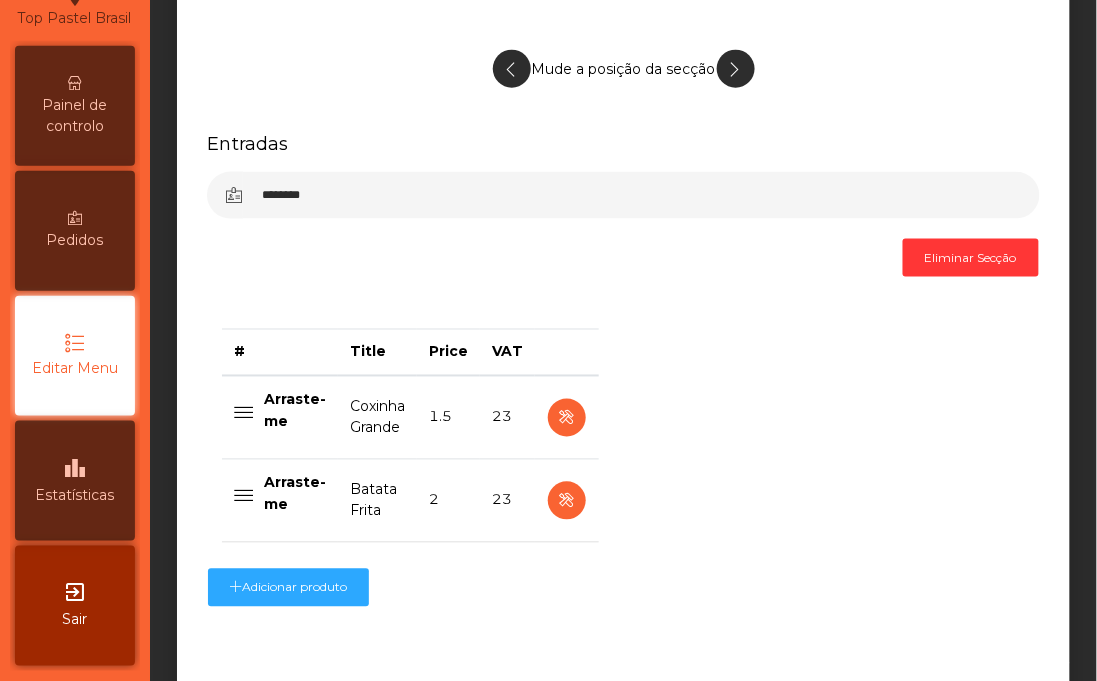 scroll, scrollTop: 476, scrollLeft: 0, axis: vertical 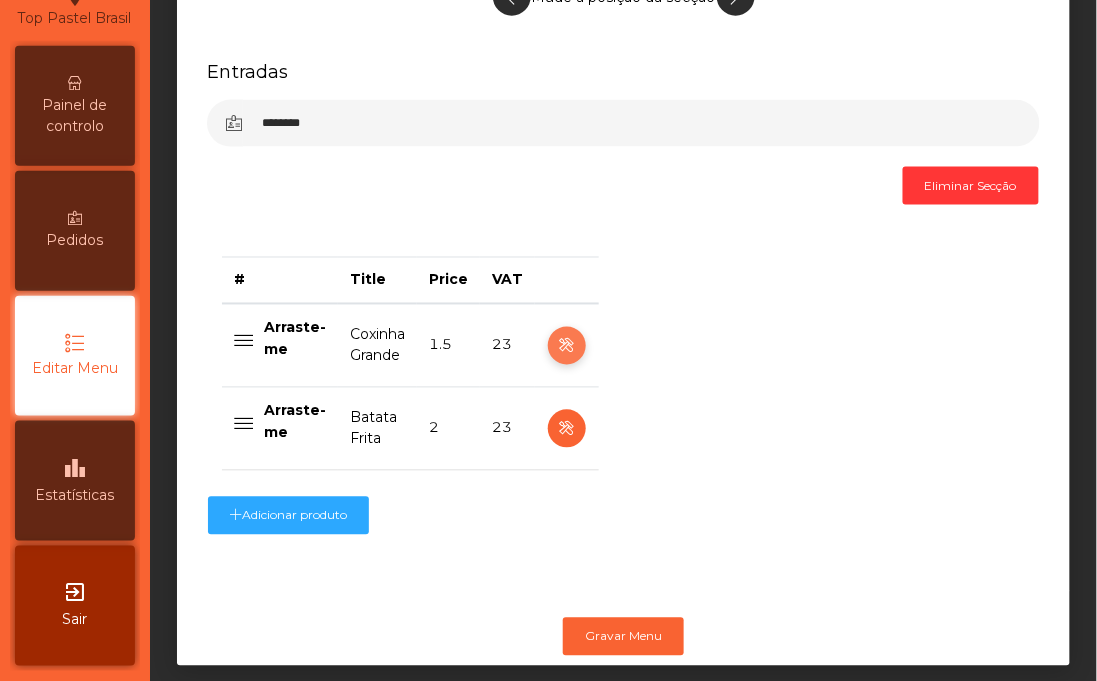 click at bounding box center [566, 346] 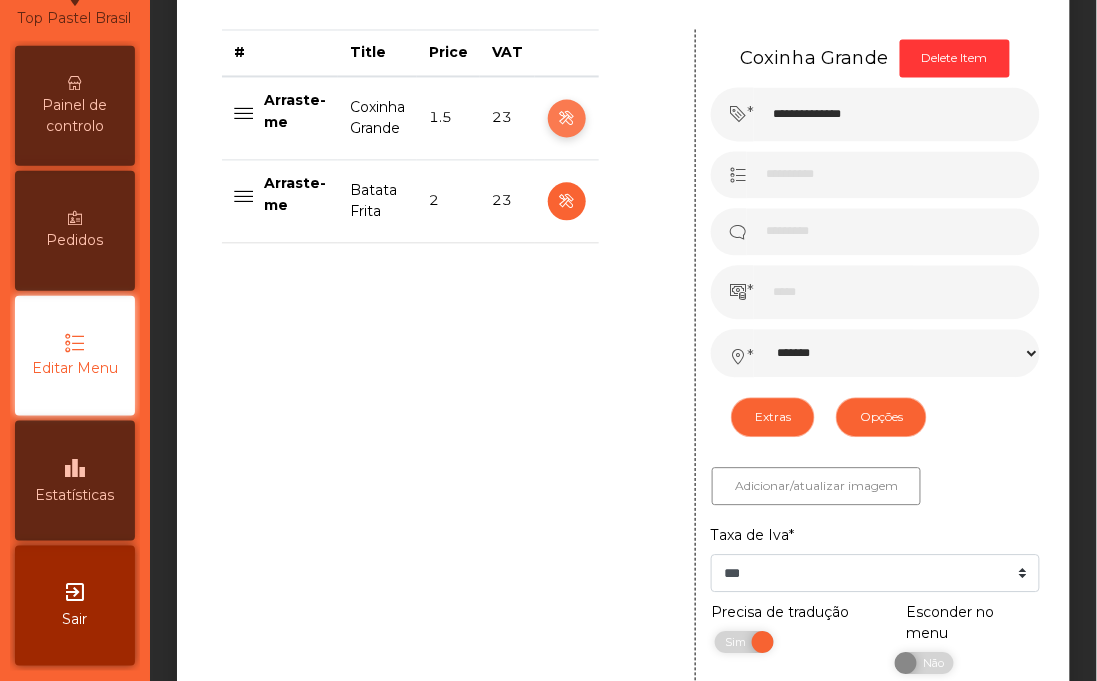 scroll, scrollTop: 735, scrollLeft: 0, axis: vertical 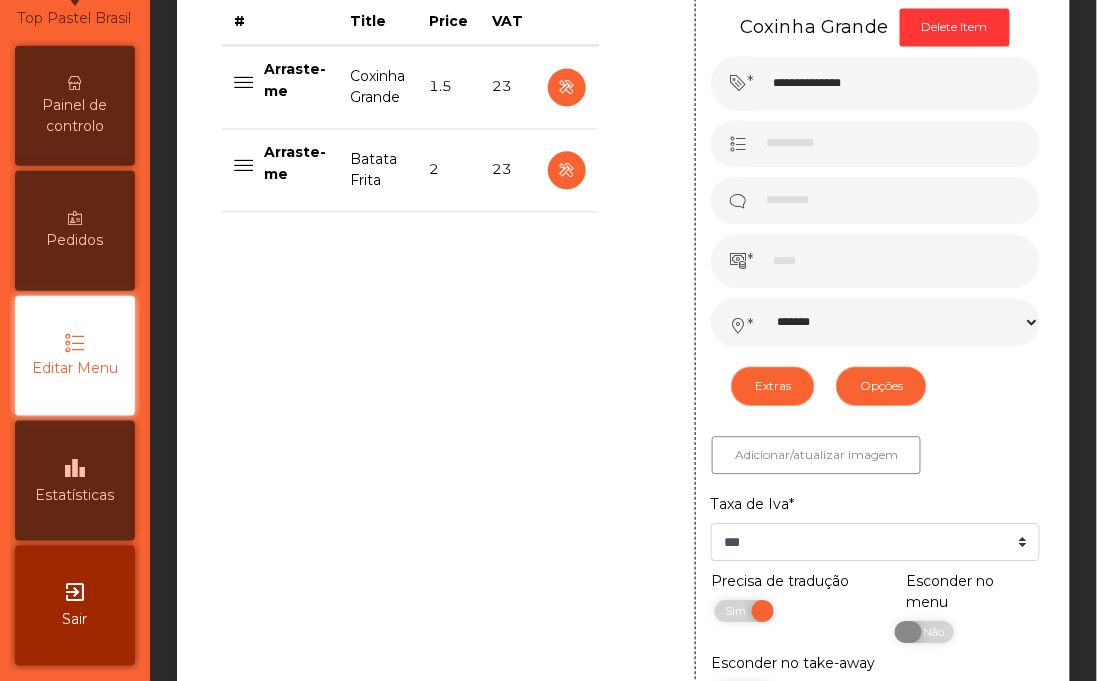 click on "Não" at bounding box center (931, 632) 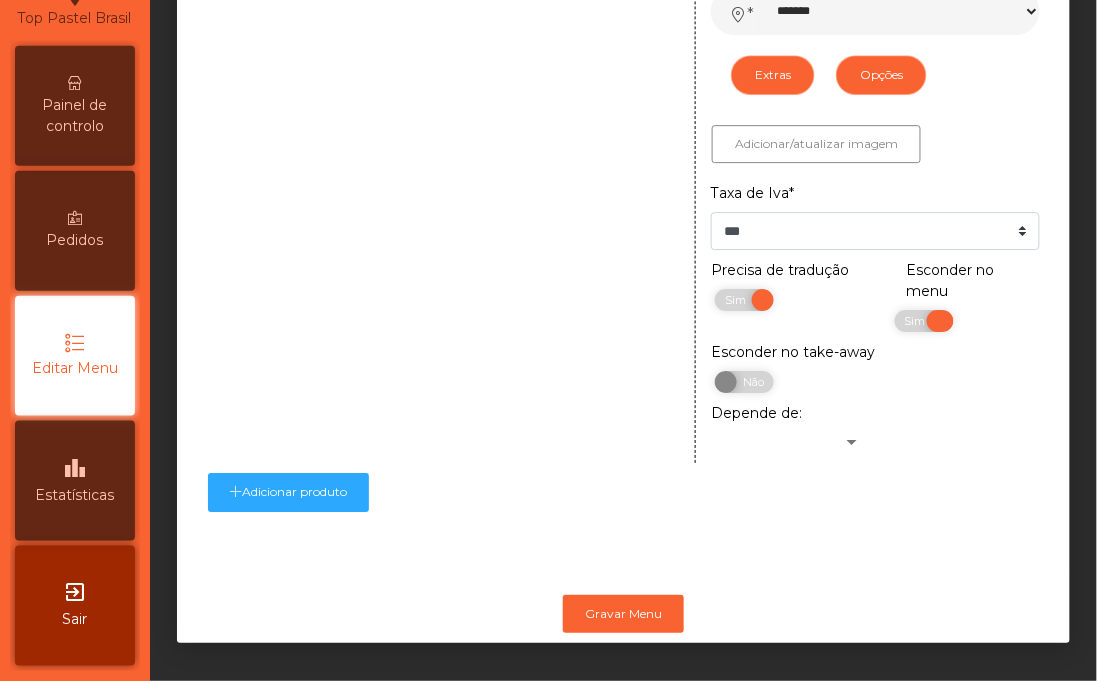 scroll, scrollTop: 1067, scrollLeft: 0, axis: vertical 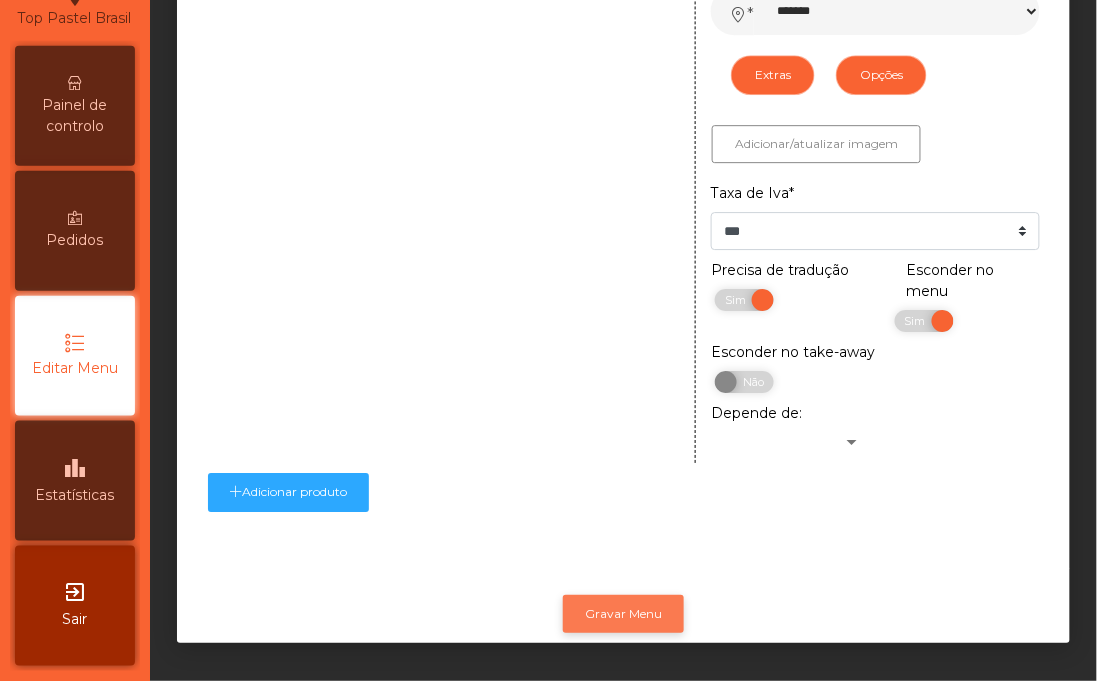 click on "Gravar Menu" at bounding box center [623, 614] 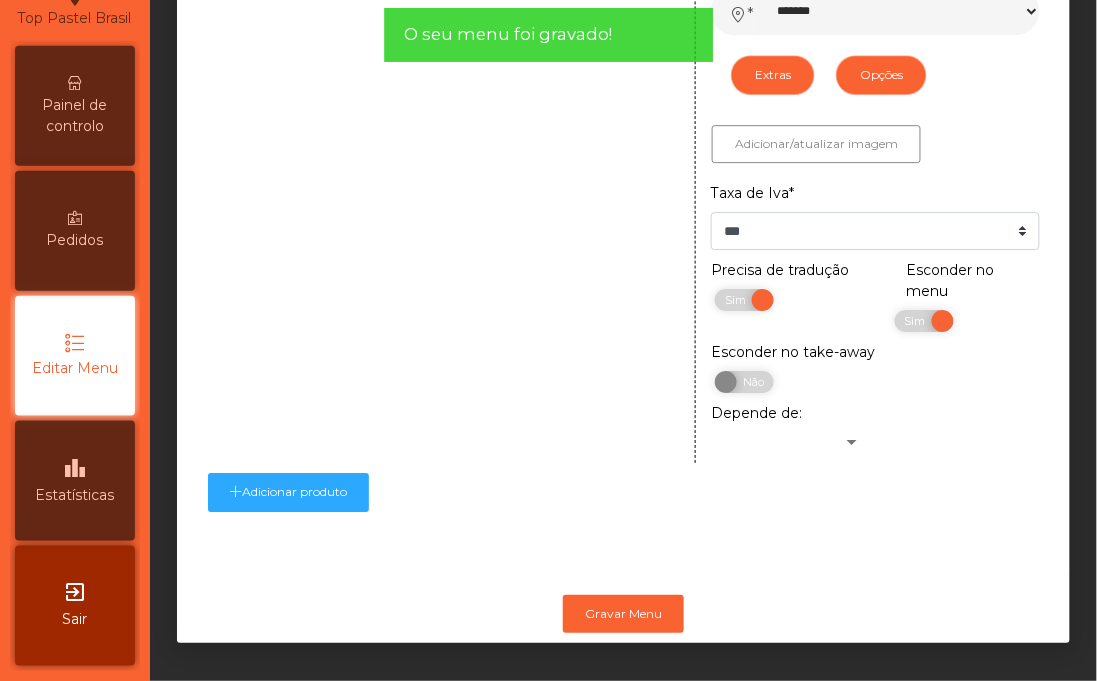 click on "Editar Menu" at bounding box center (75, 368) 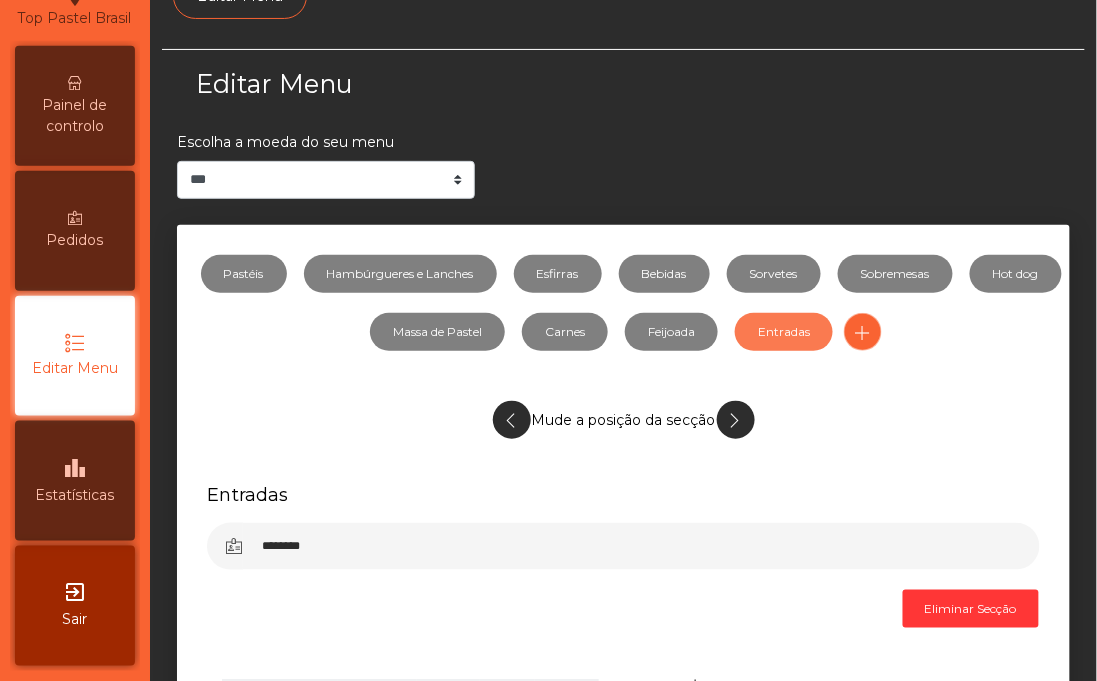 scroll, scrollTop: 0, scrollLeft: 0, axis: both 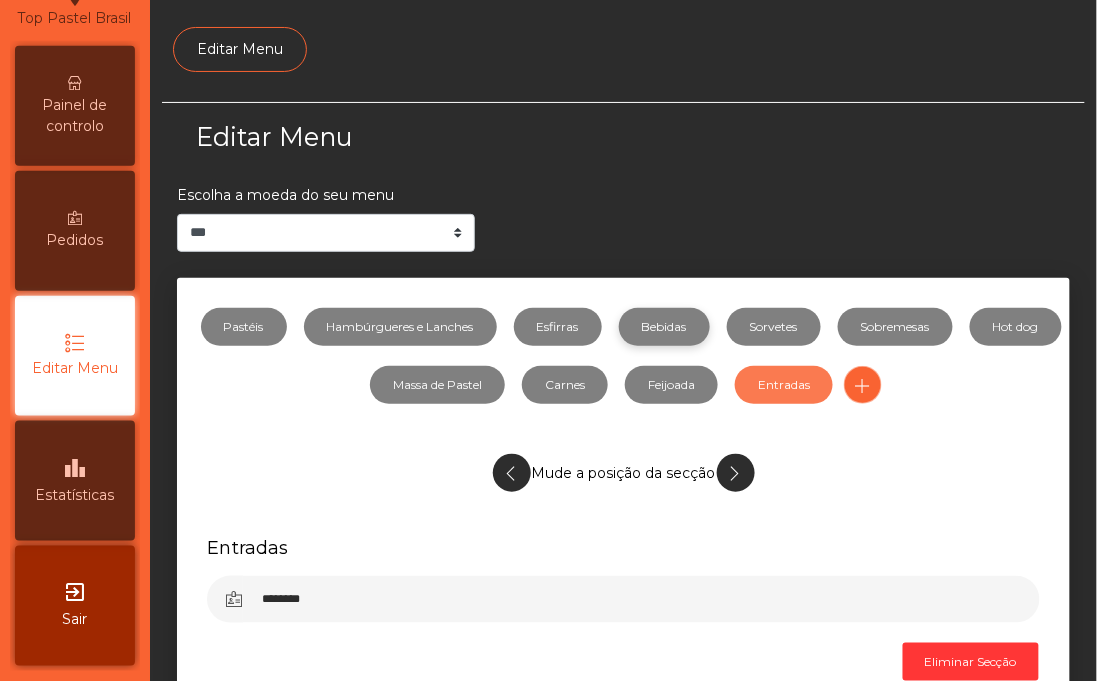 click on "Bebidas" at bounding box center (664, 327) 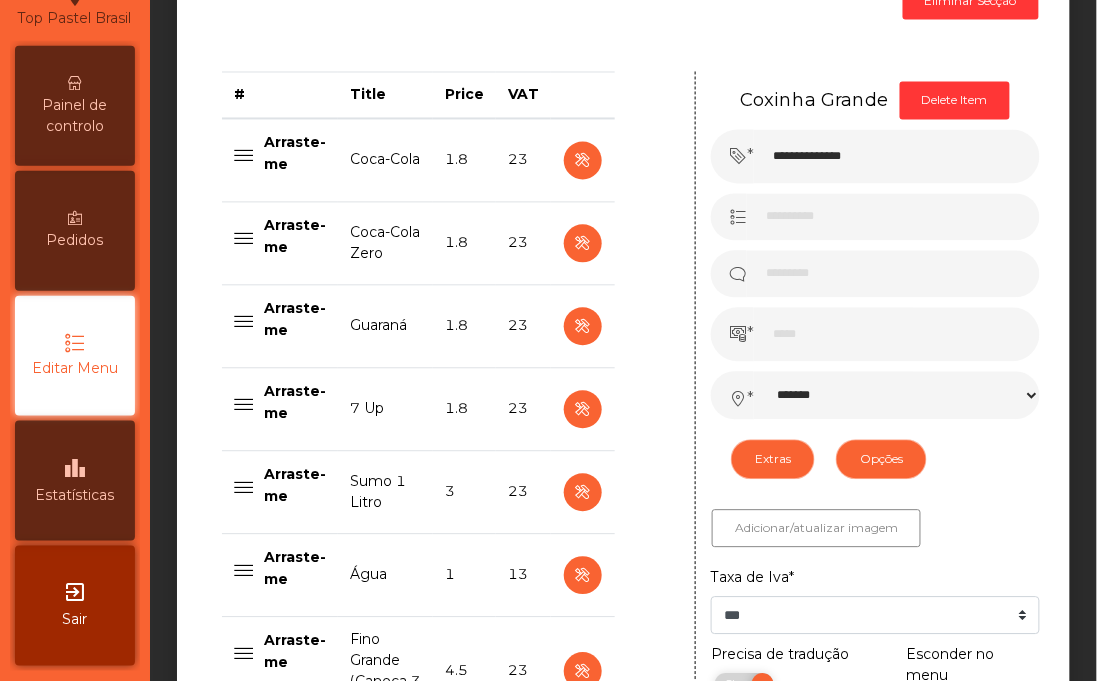 scroll, scrollTop: 665, scrollLeft: 0, axis: vertical 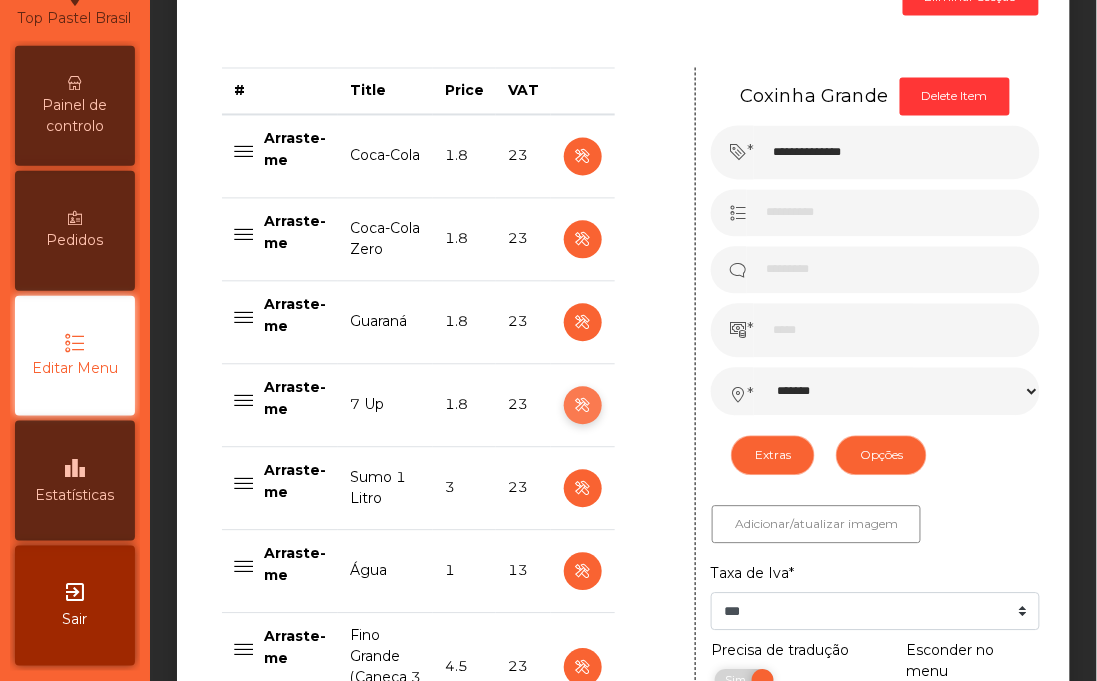 click at bounding box center [582, 406] 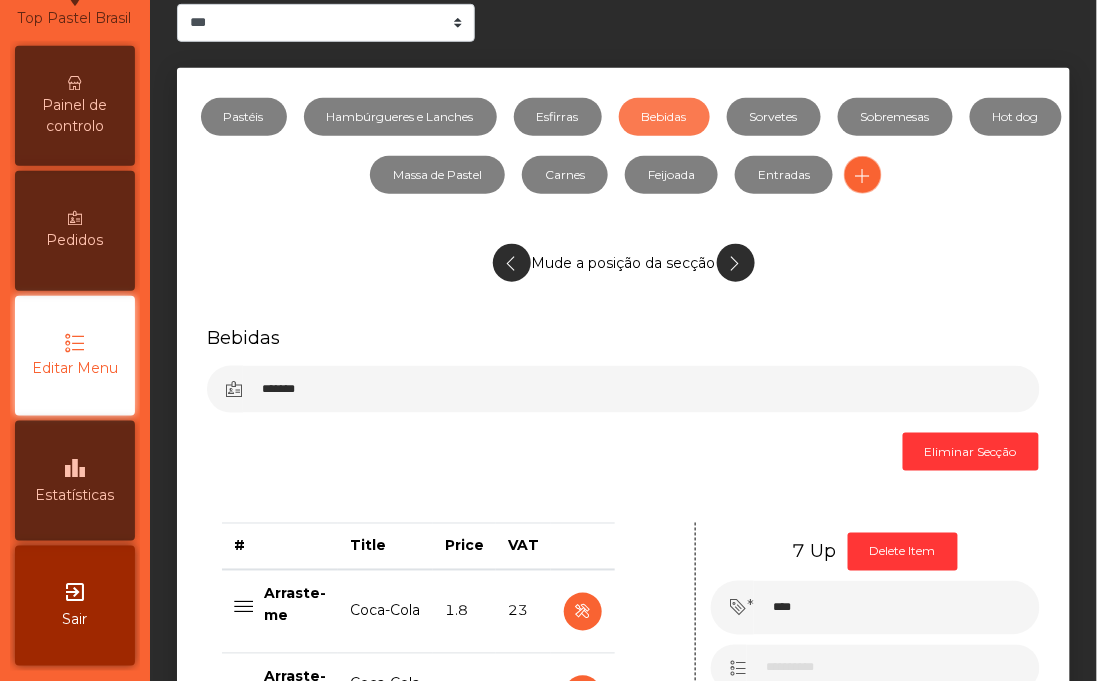 scroll, scrollTop: 0, scrollLeft: 0, axis: both 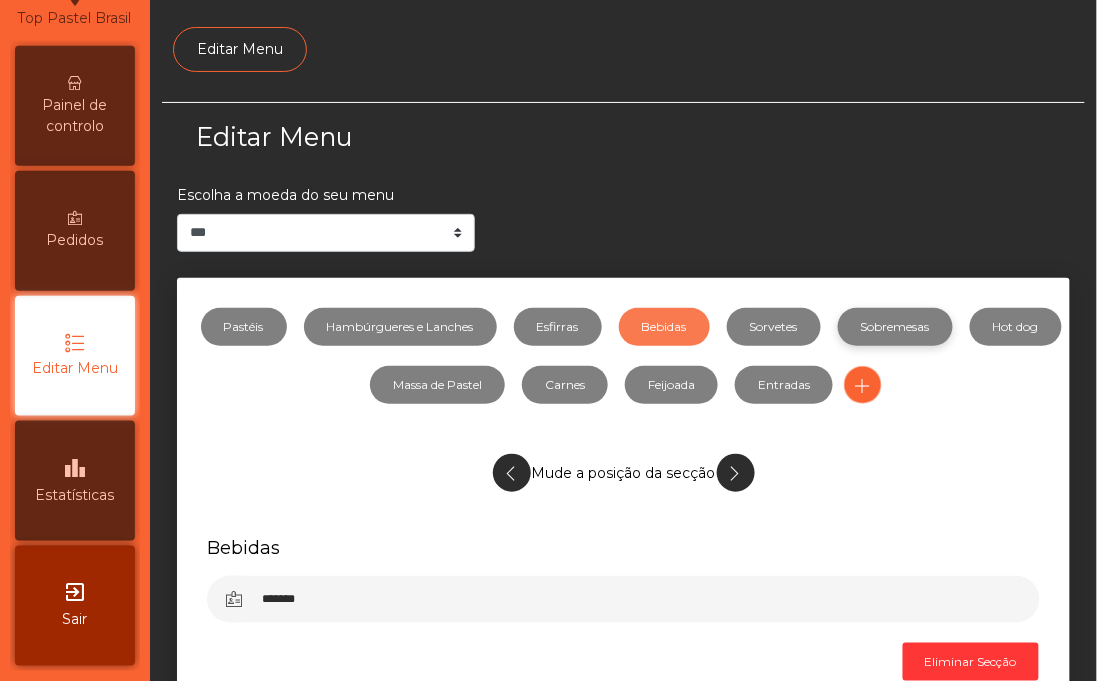 click on "Sobremesas" at bounding box center (895, 327) 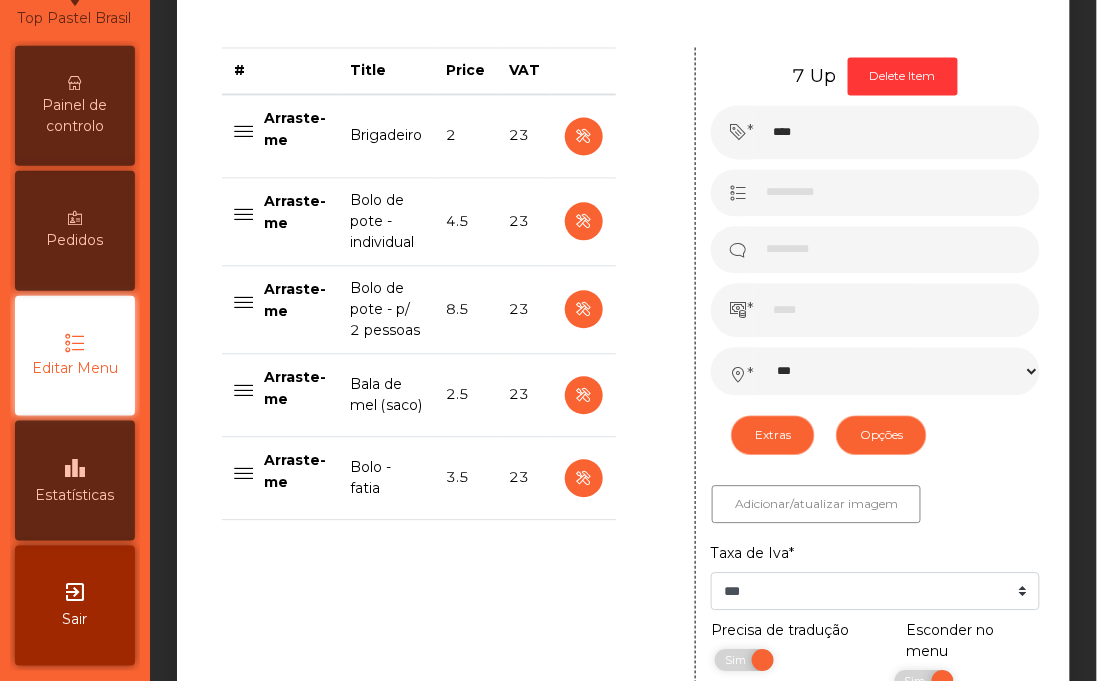 scroll, scrollTop: 691, scrollLeft: 0, axis: vertical 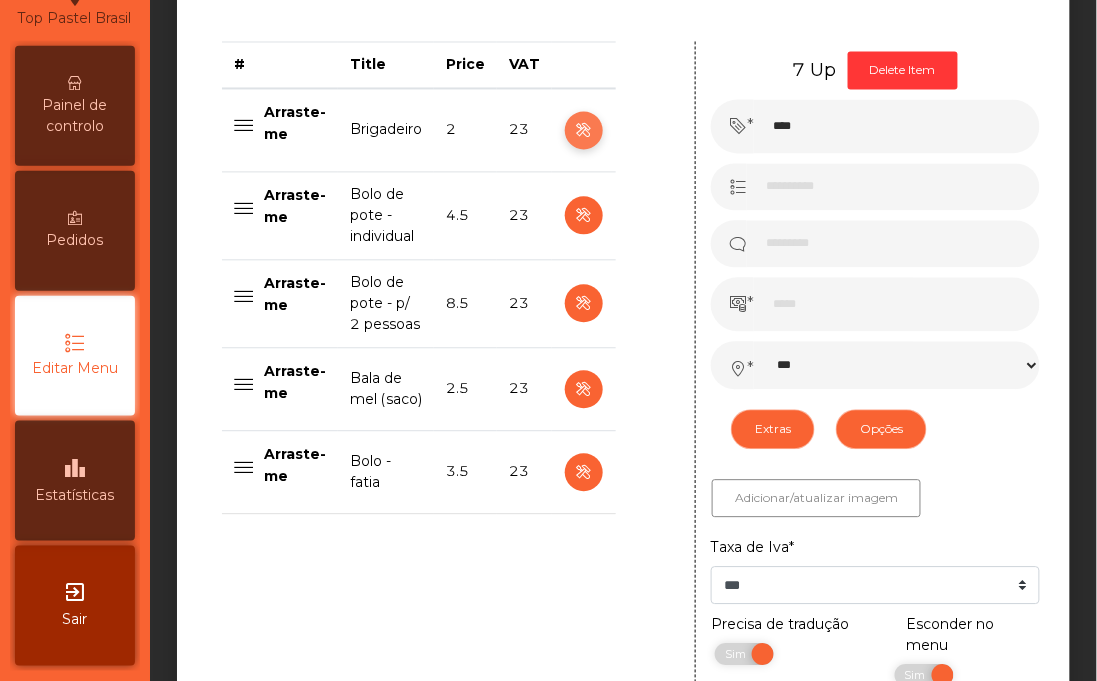 click at bounding box center [583, 131] 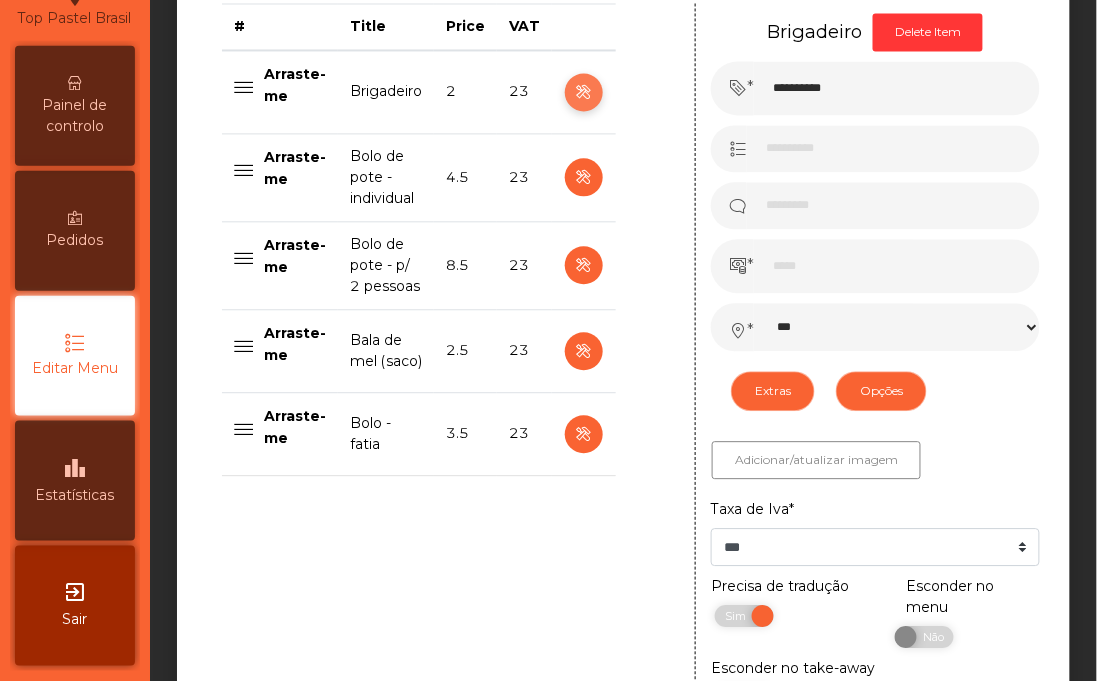 scroll, scrollTop: 716, scrollLeft: 0, axis: vertical 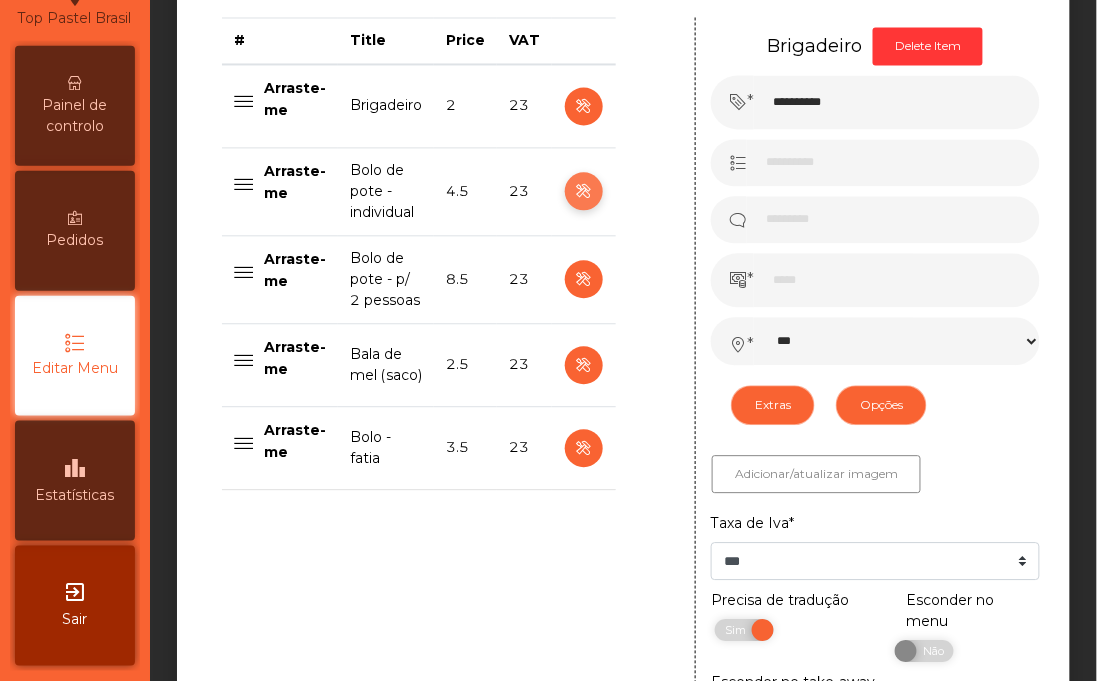 click at bounding box center [583, 191] 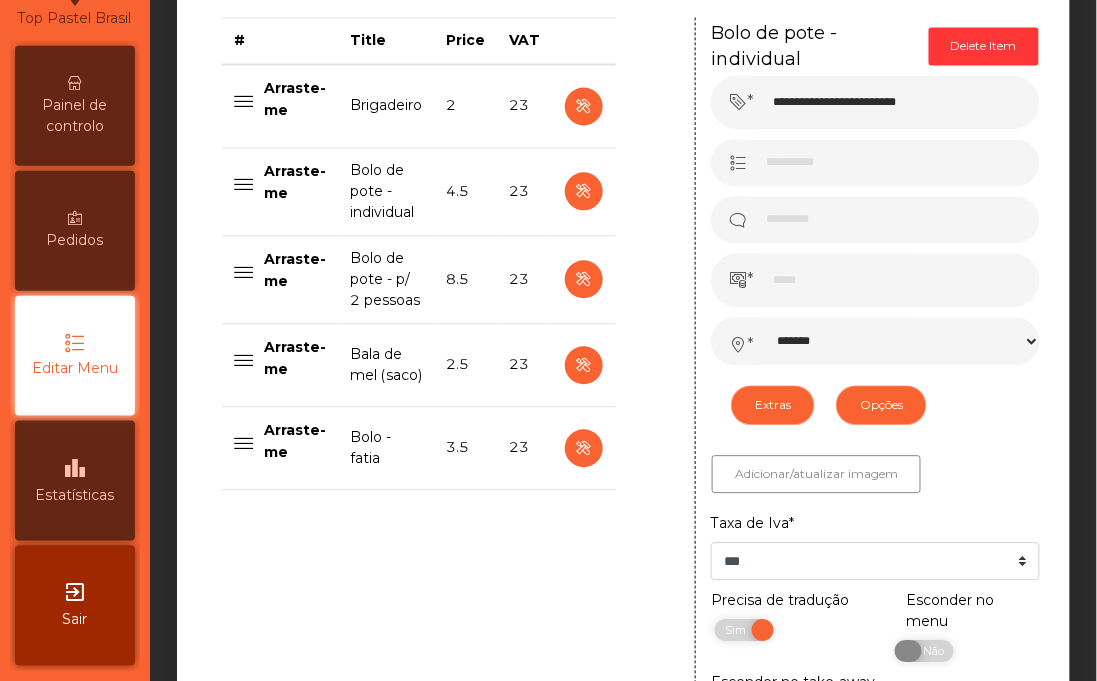 click on "Não" at bounding box center (931, 651) 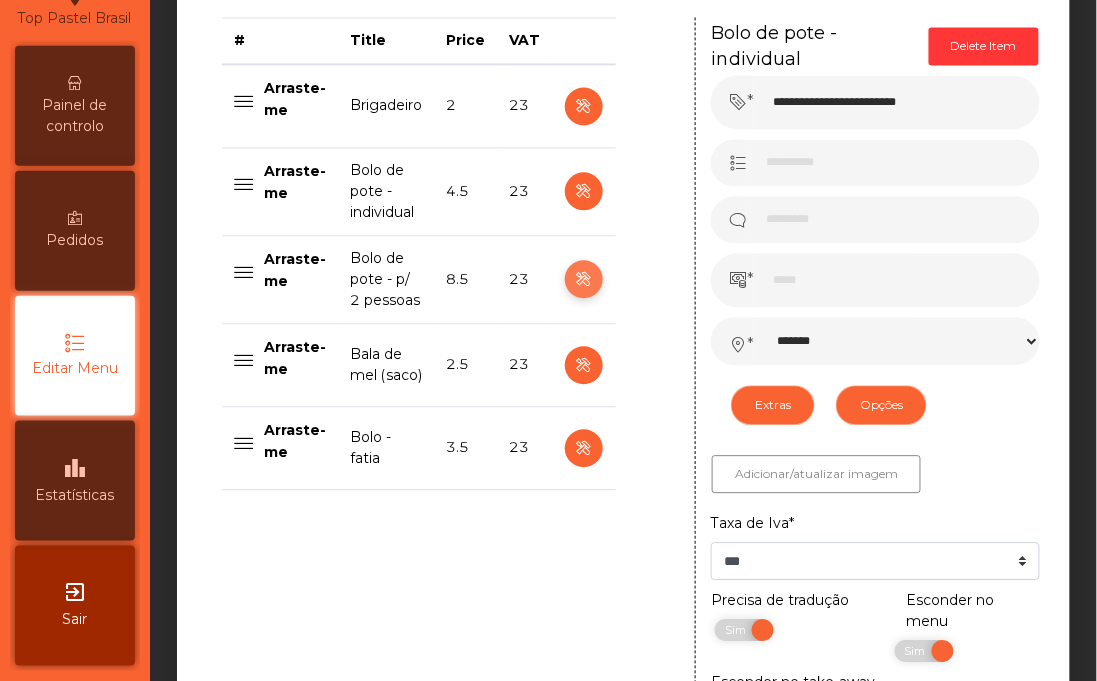 click at bounding box center [583, 279] 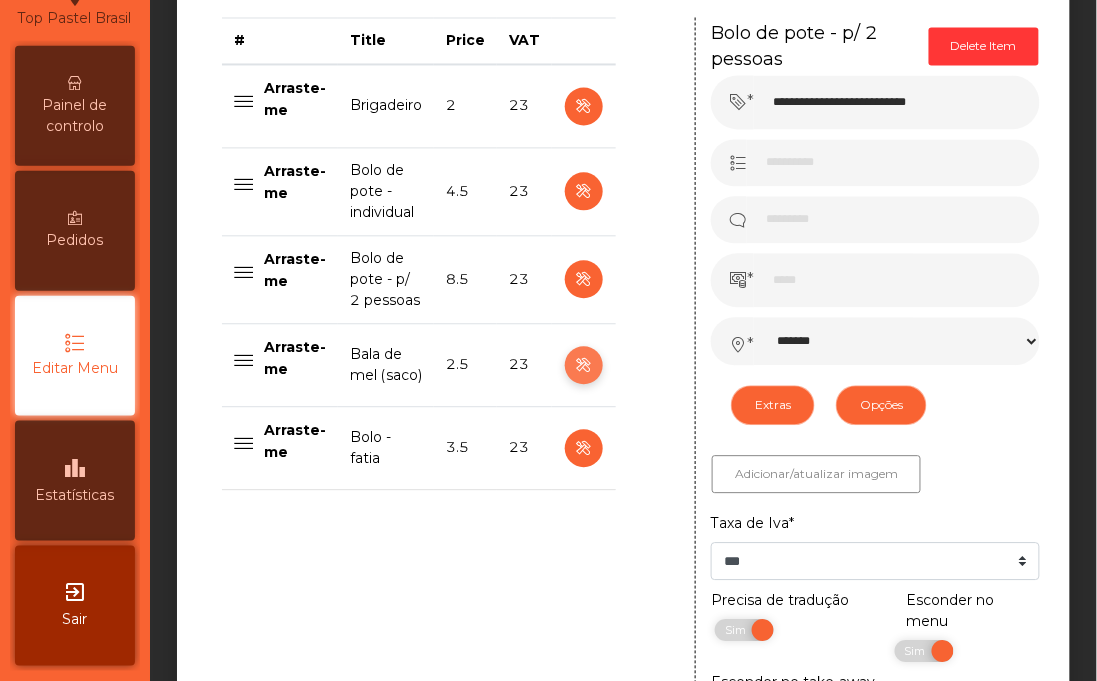 click at bounding box center (583, 365) 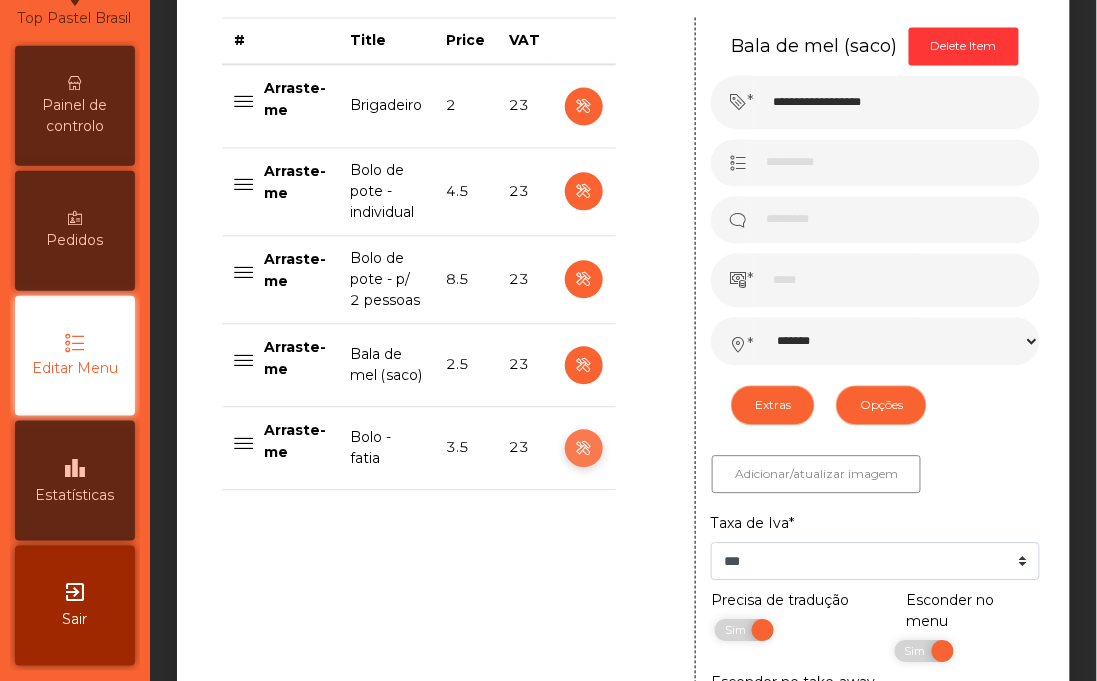 click at bounding box center (583, 448) 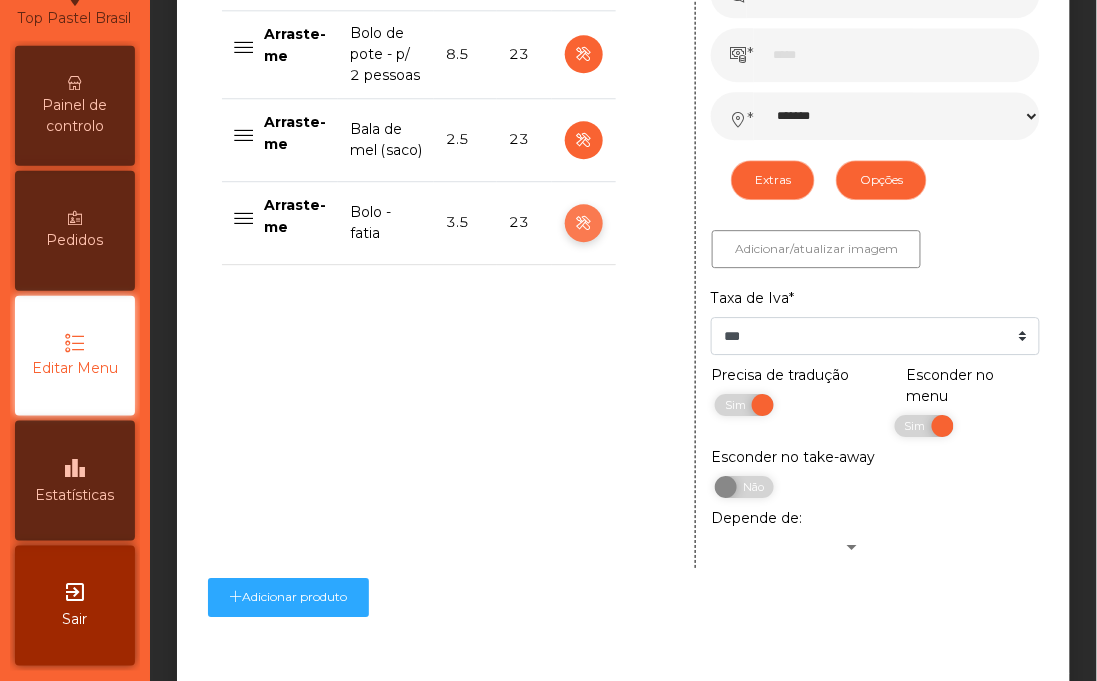 scroll, scrollTop: 1067, scrollLeft: 0, axis: vertical 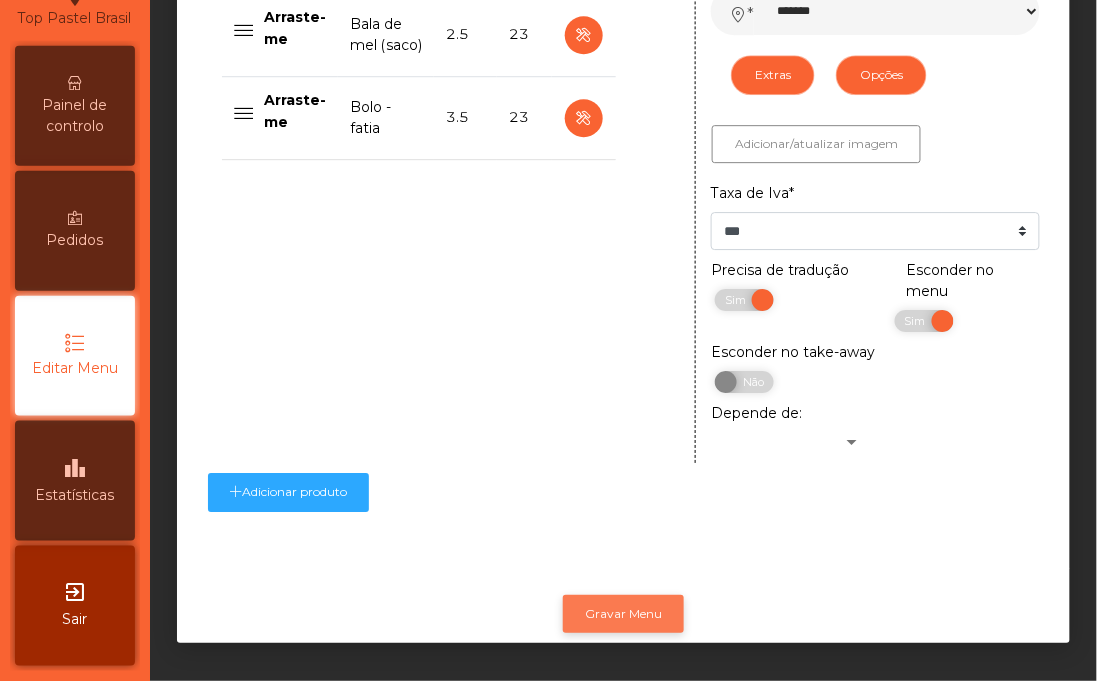 click on "Gravar Menu" at bounding box center [623, 614] 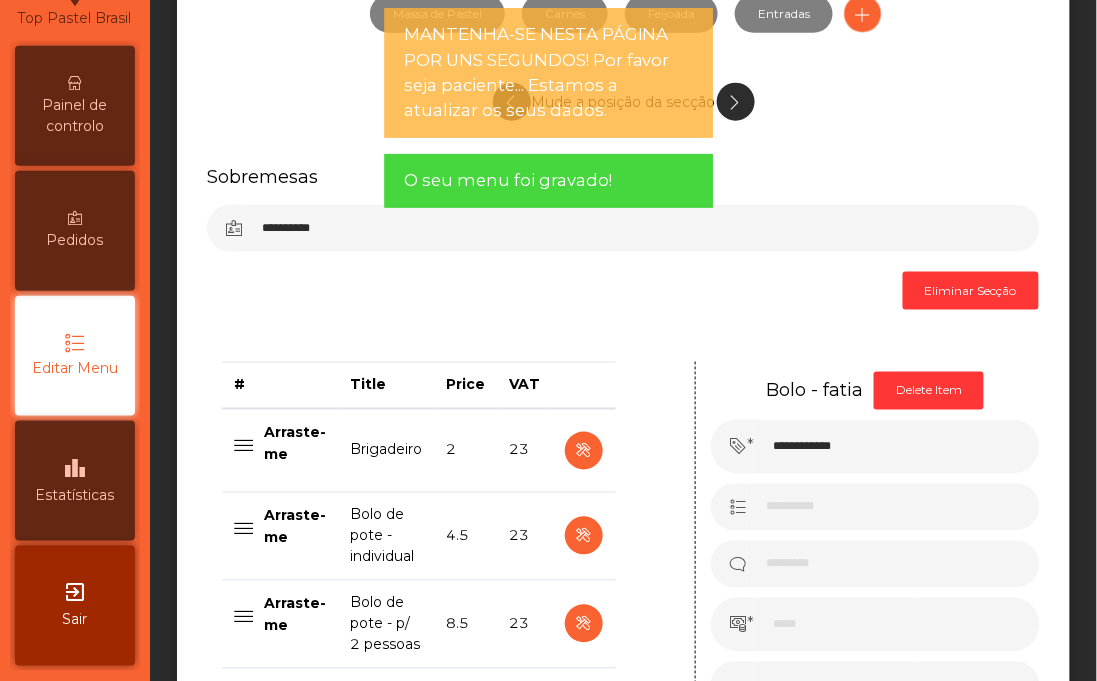 scroll, scrollTop: 0, scrollLeft: 0, axis: both 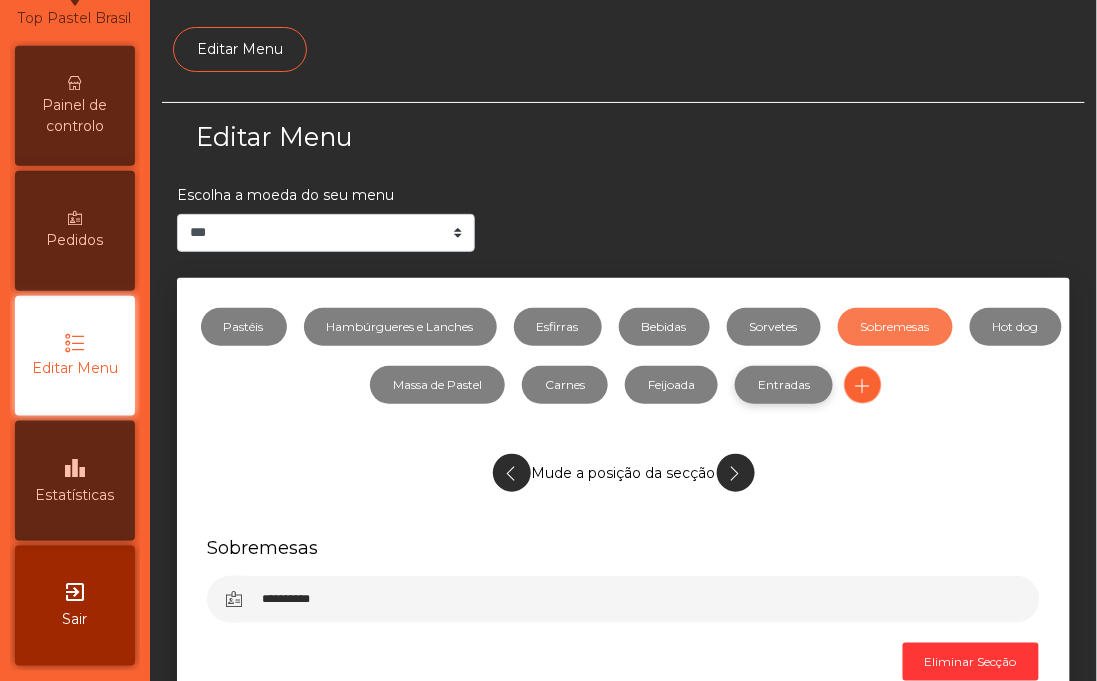 click on "Entradas" at bounding box center (784, 385) 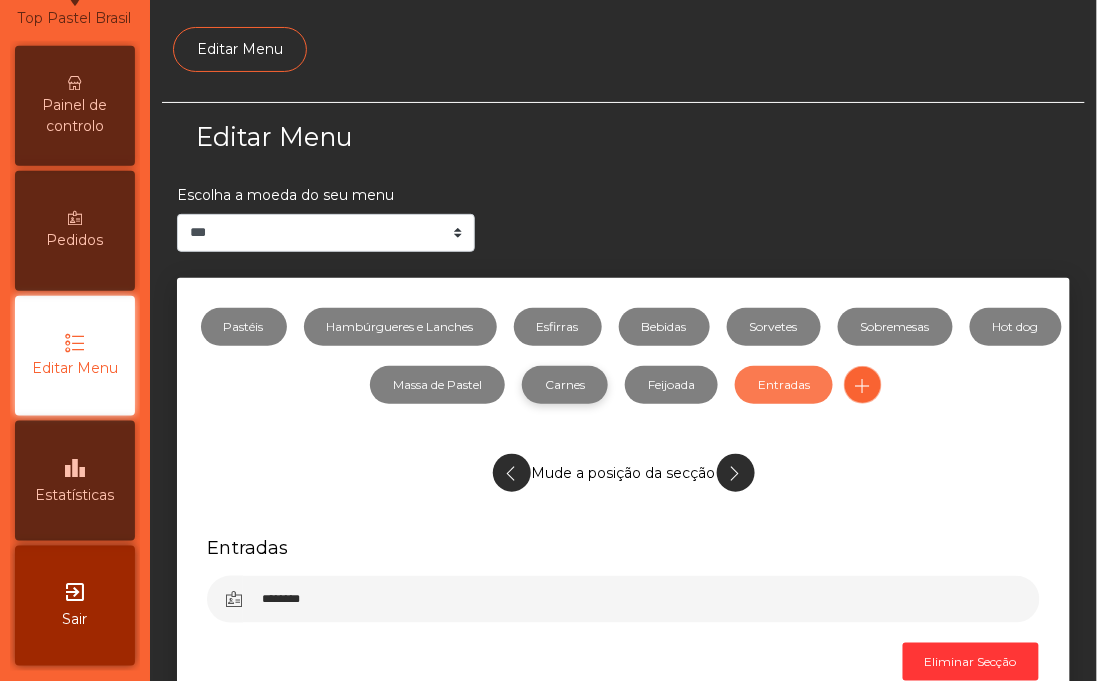 click on "Carnes" at bounding box center [565, 385] 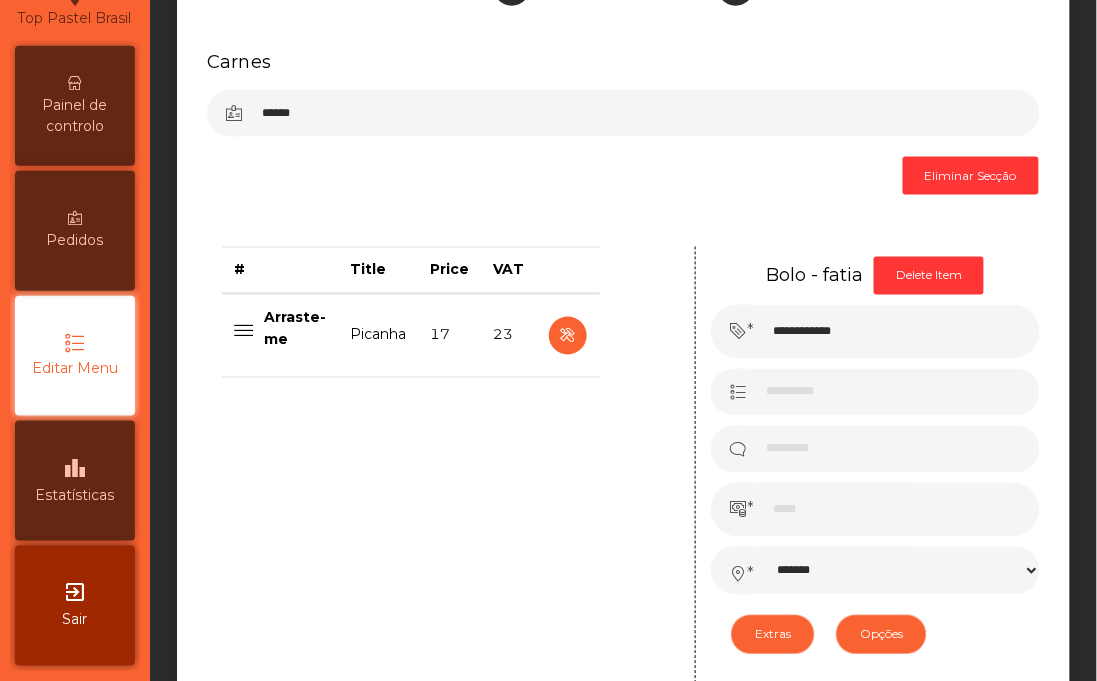 scroll, scrollTop: 591, scrollLeft: 0, axis: vertical 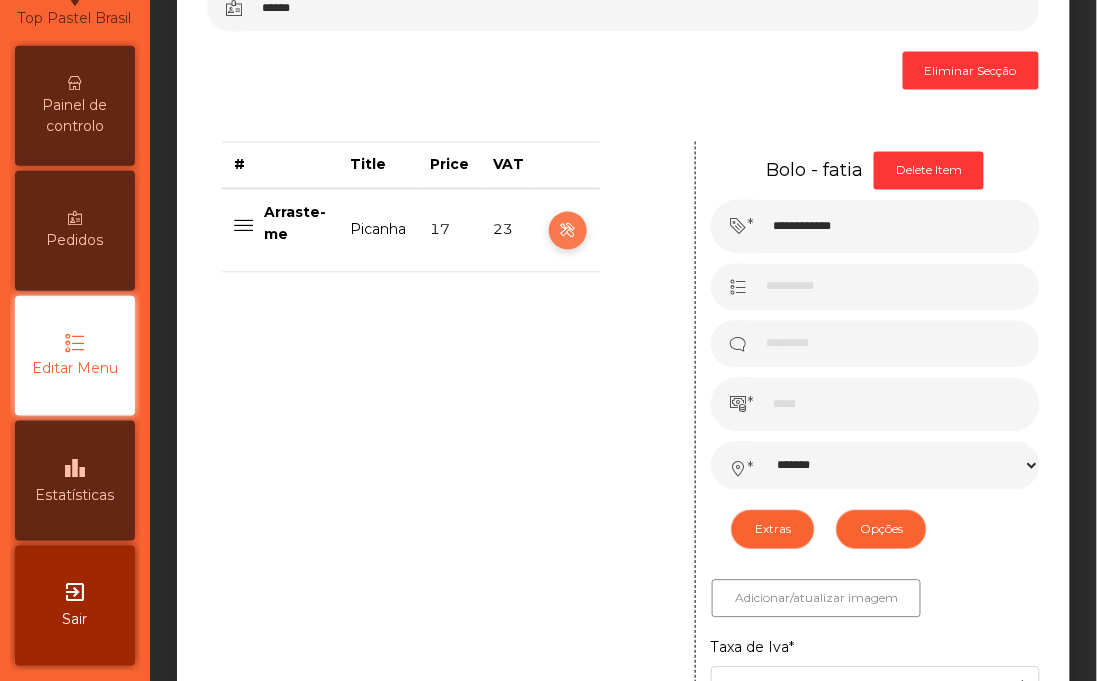 click at bounding box center (567, 231) 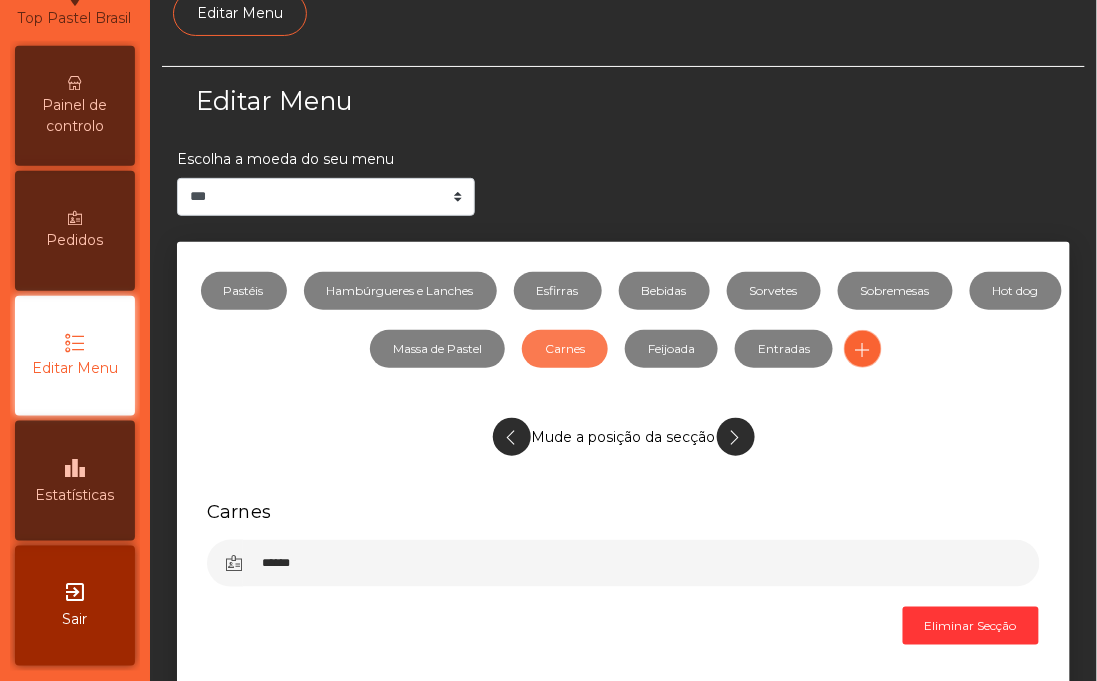 scroll, scrollTop: 0, scrollLeft: 0, axis: both 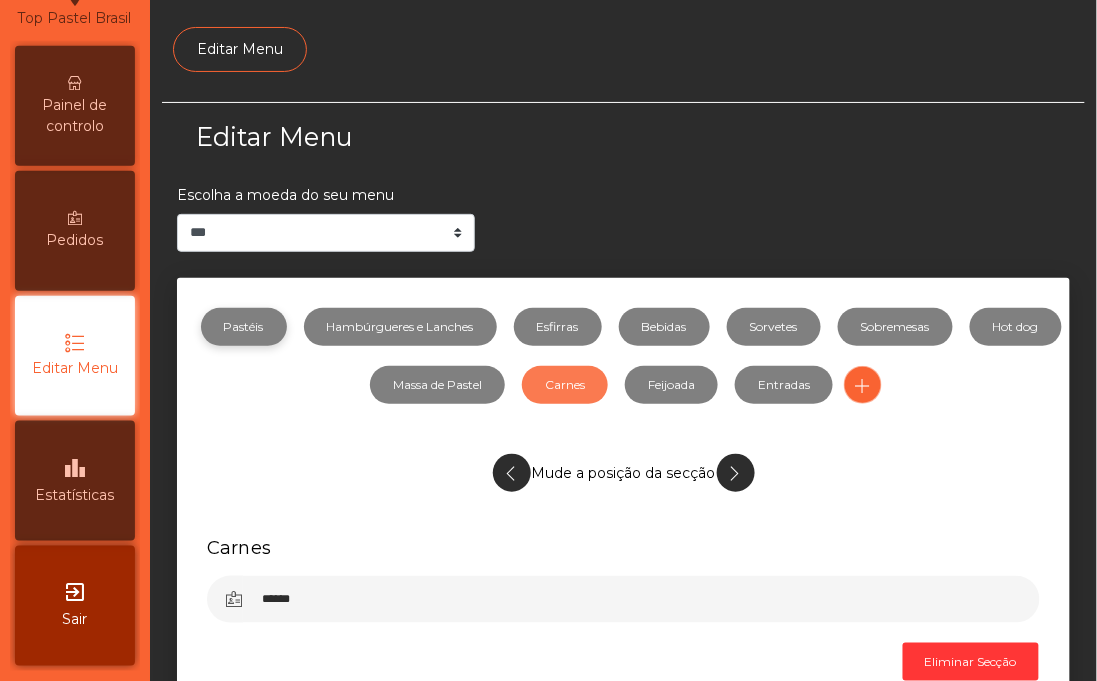 click on "Pastéis" at bounding box center (244, 327) 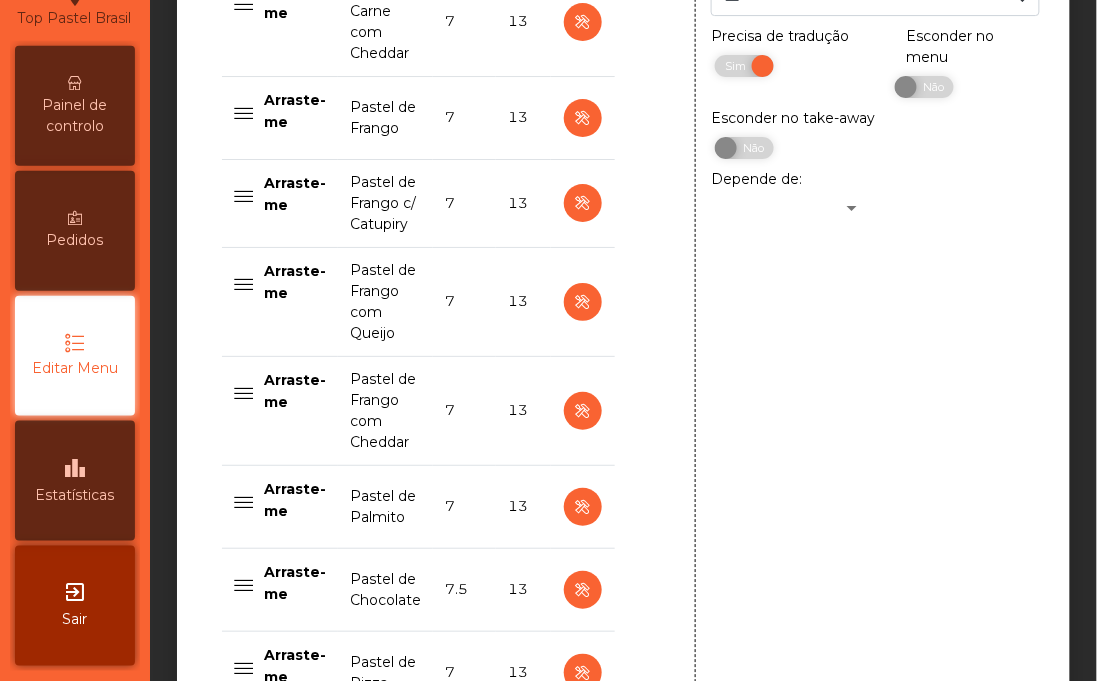 scroll, scrollTop: 1283, scrollLeft: 0, axis: vertical 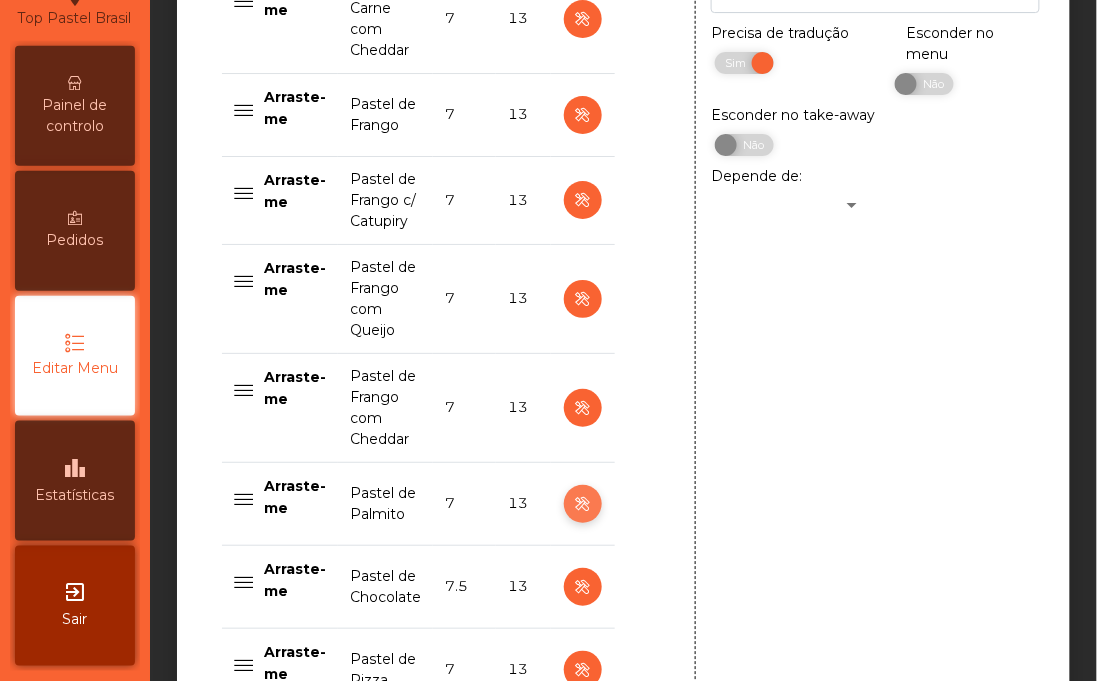 click at bounding box center [582, 504] 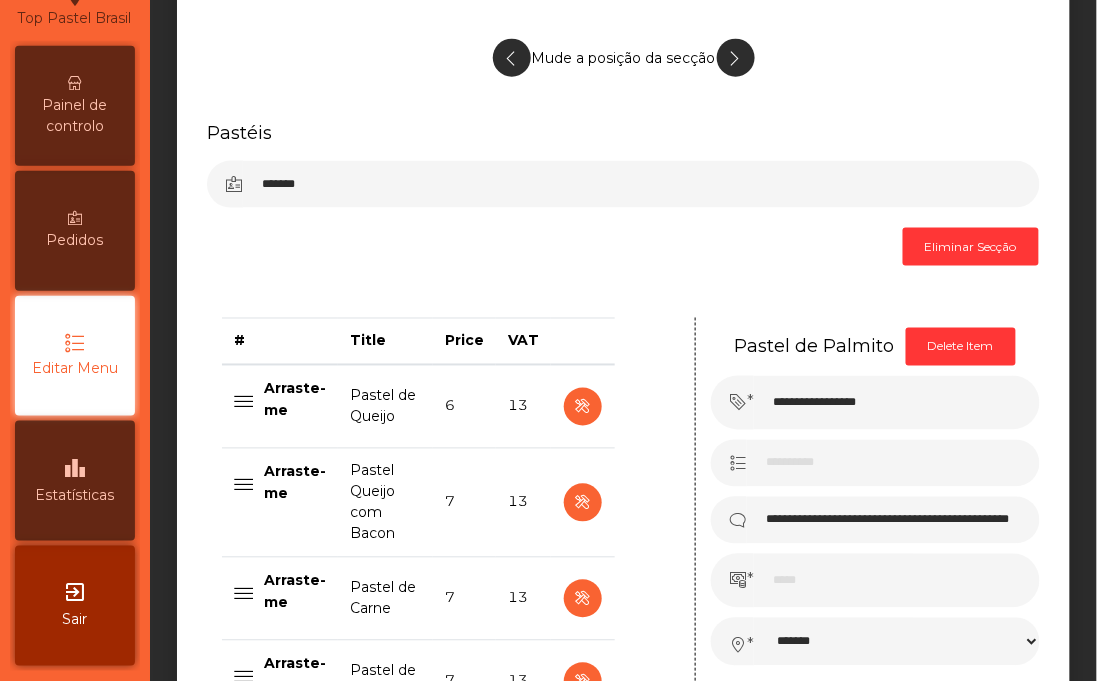 scroll, scrollTop: 0, scrollLeft: 0, axis: both 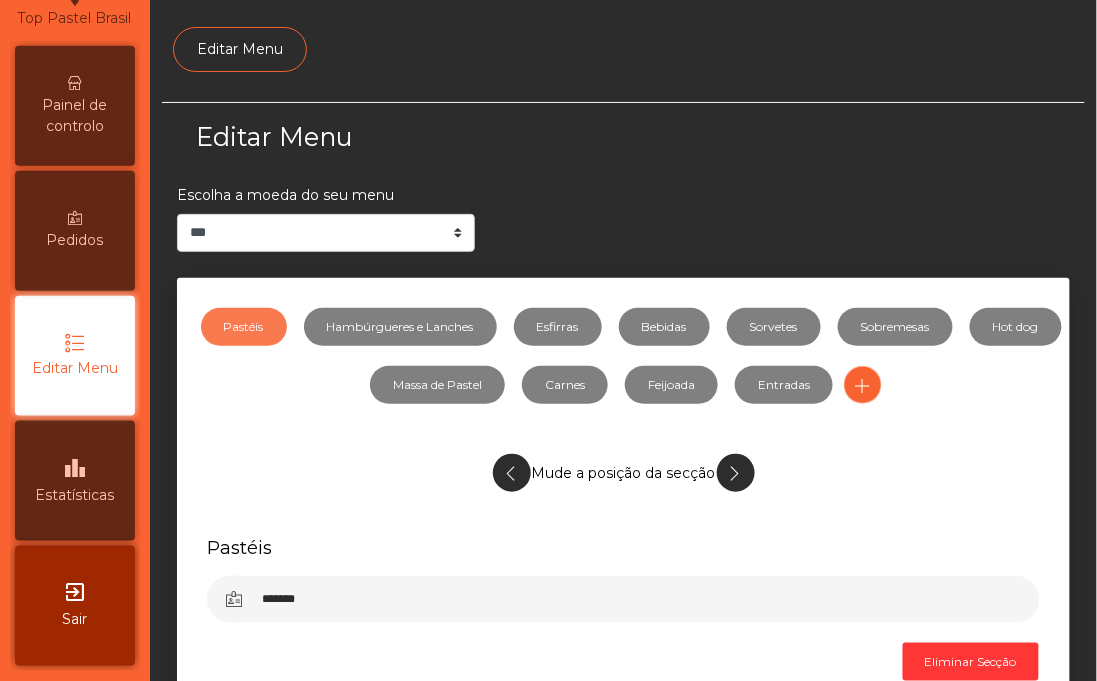 click on "Painel de controlo" at bounding box center [75, 116] 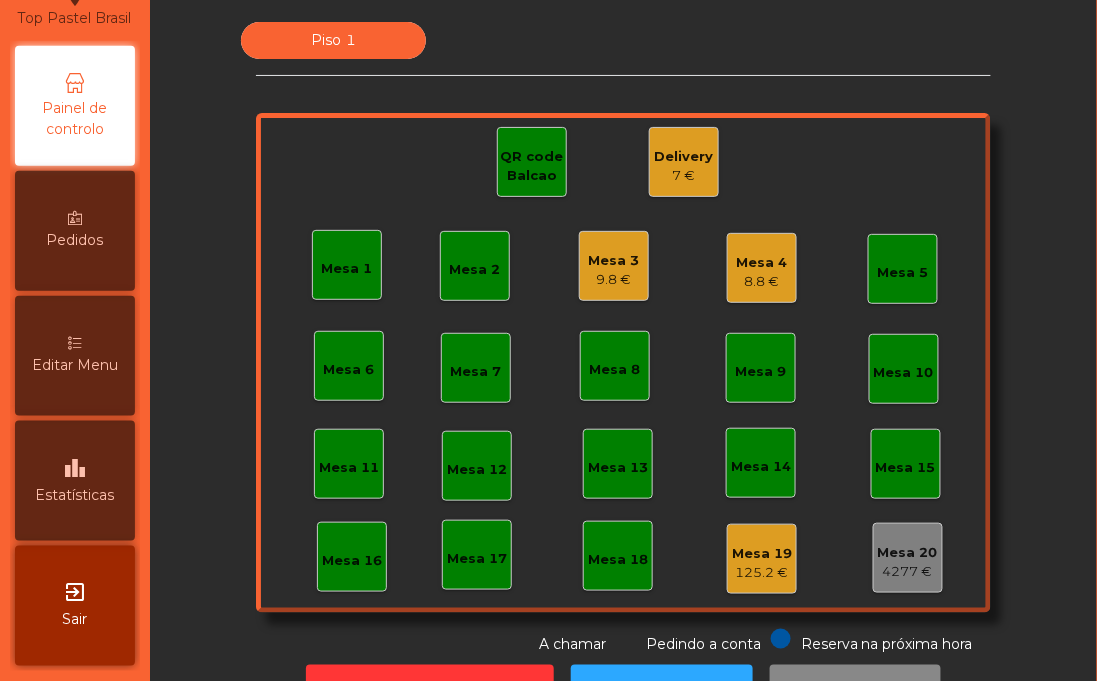 scroll, scrollTop: 0, scrollLeft: 0, axis: both 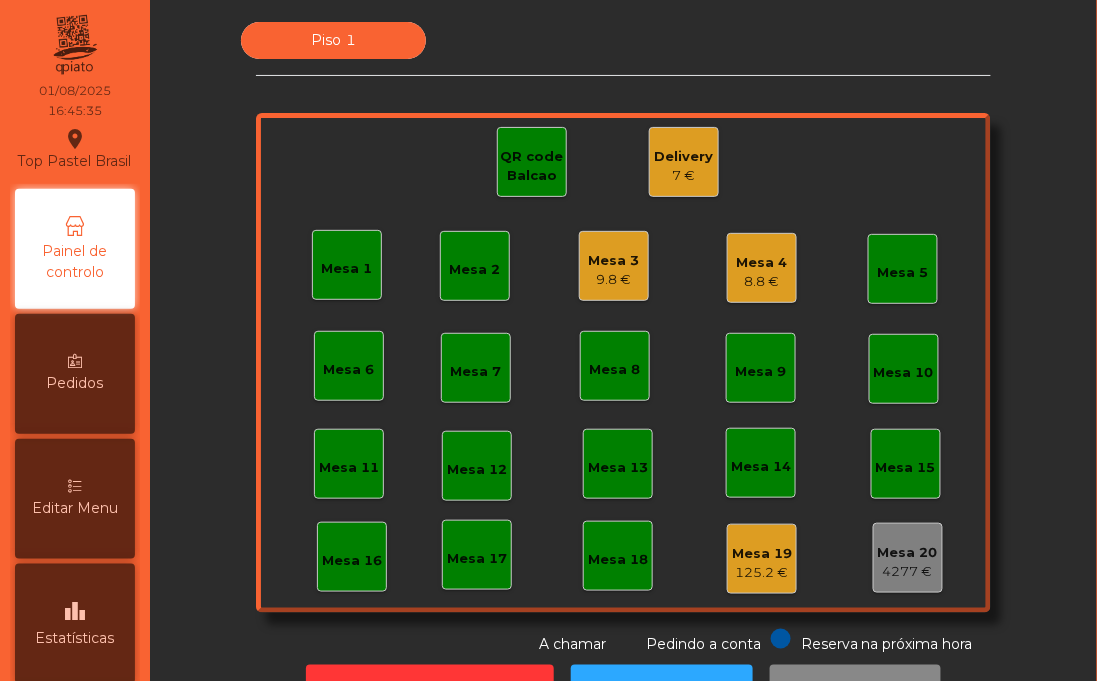 click on "7 €" 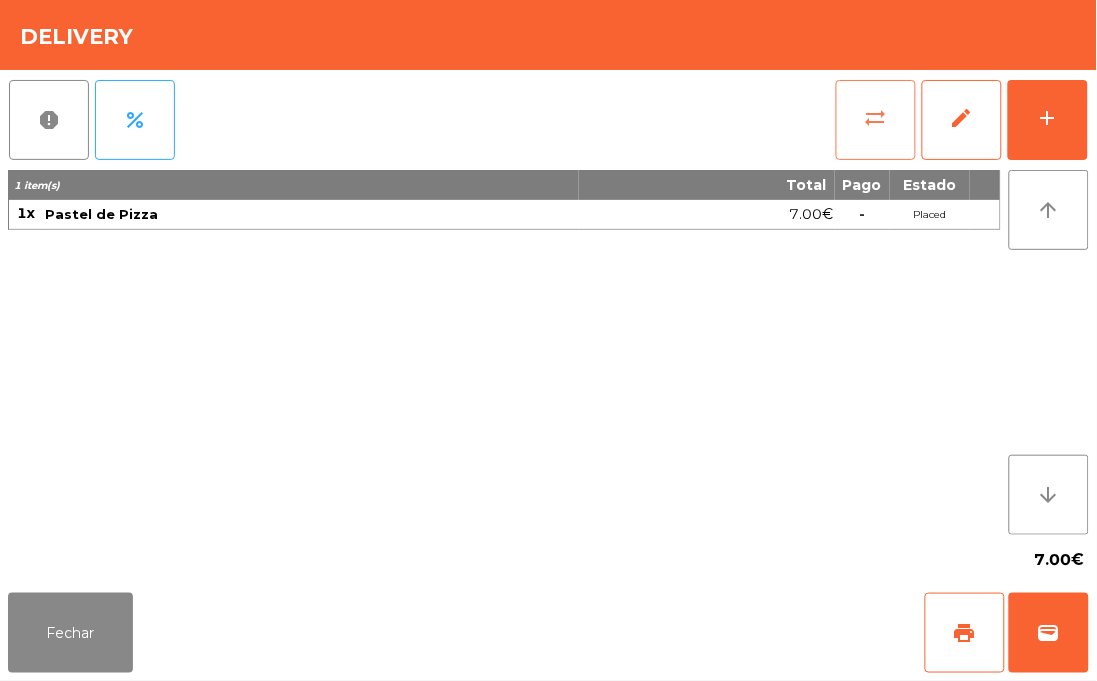click on "sync_alt" 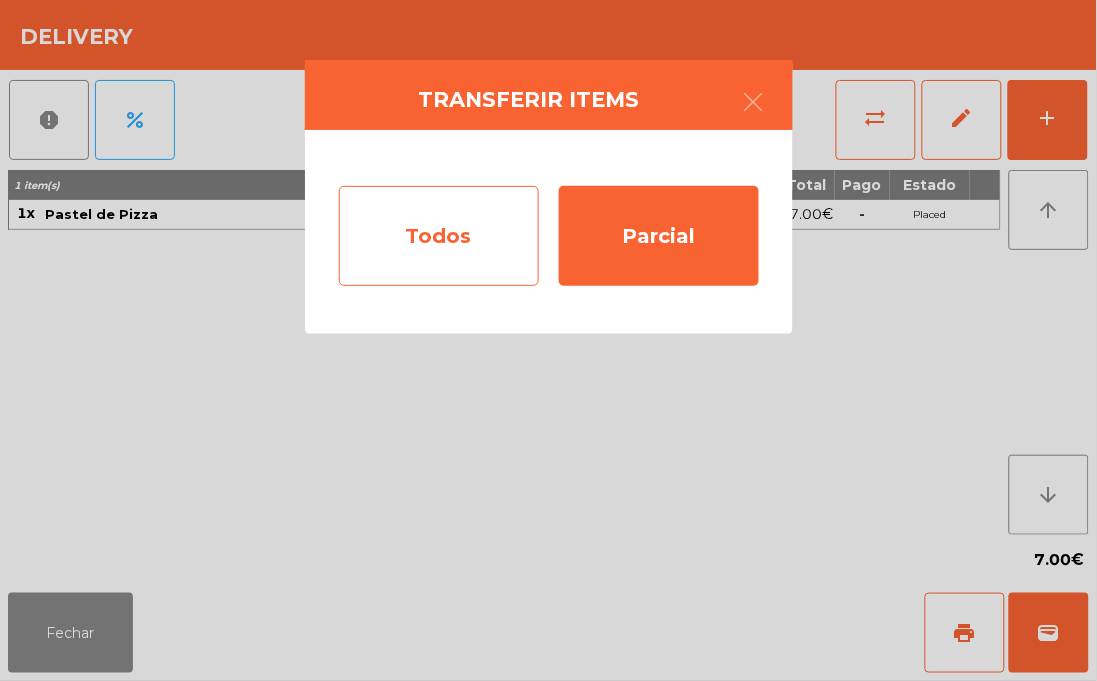 click on "Todos" 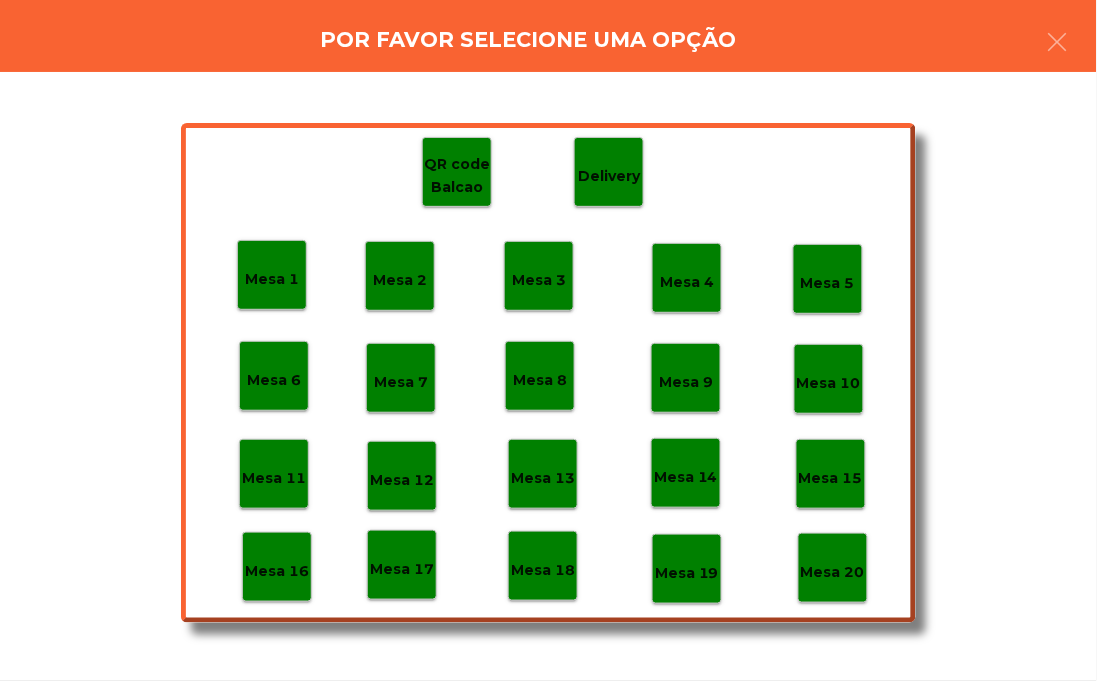 click on "Mesa 18" 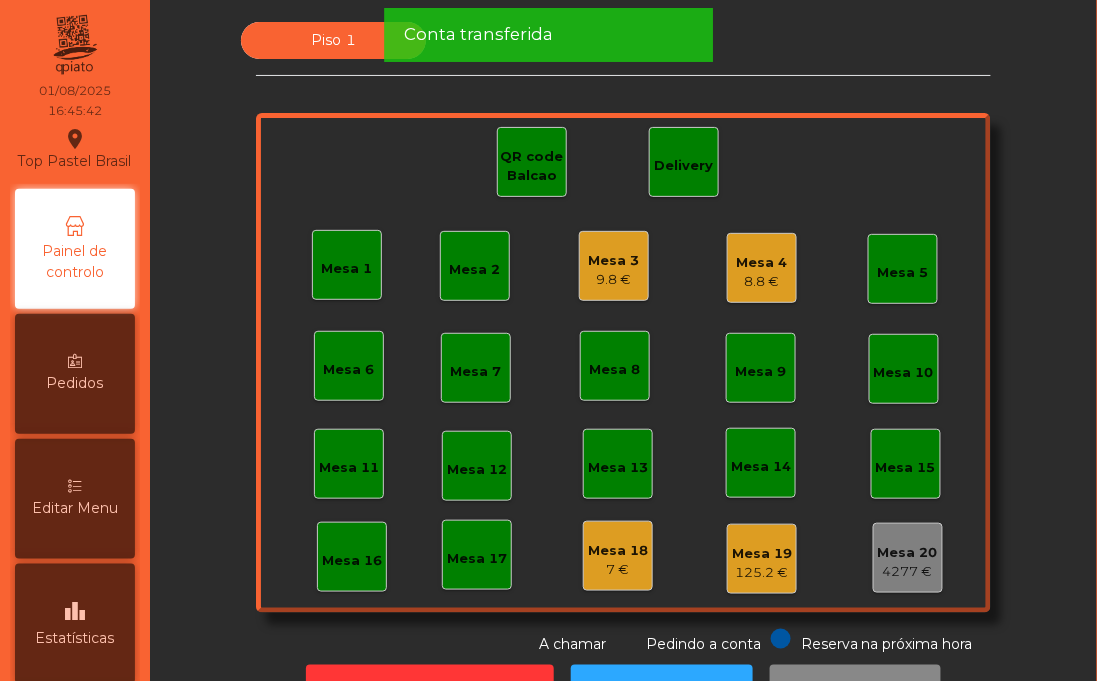 click on "8.8 €" 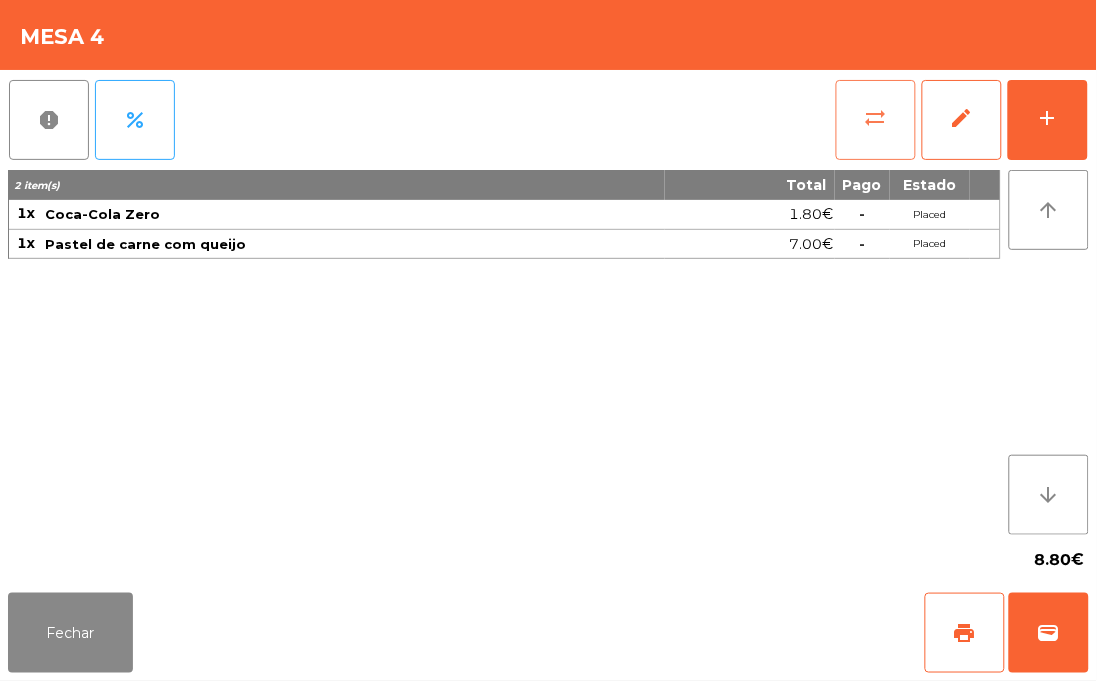 click on "sync_alt" 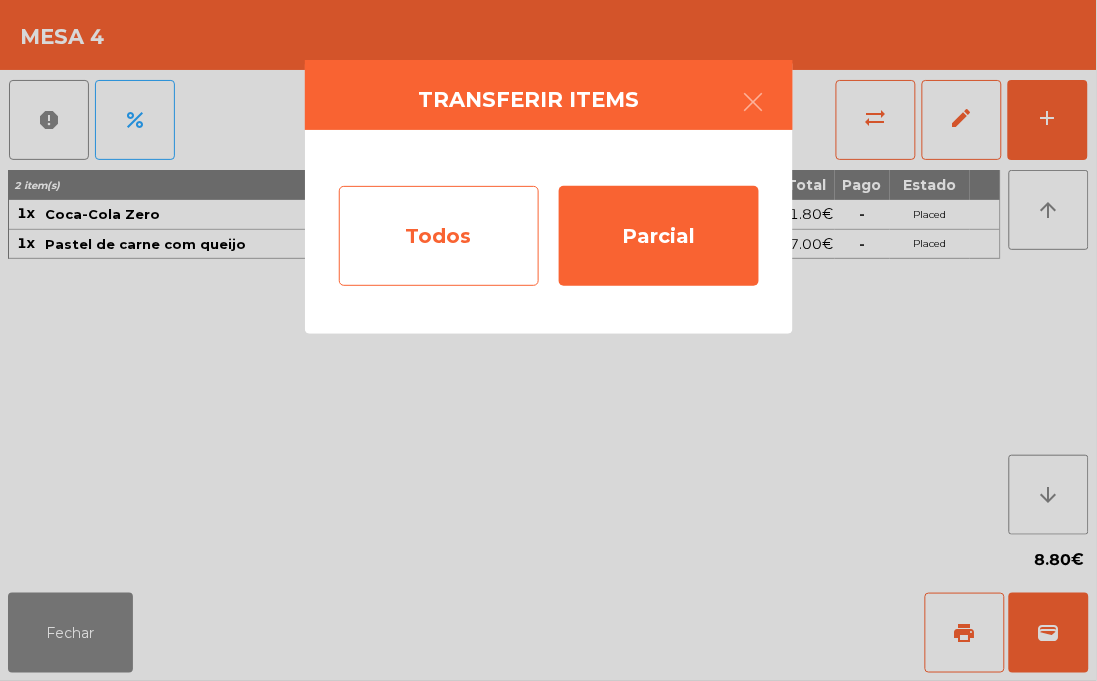 click on "Todos" 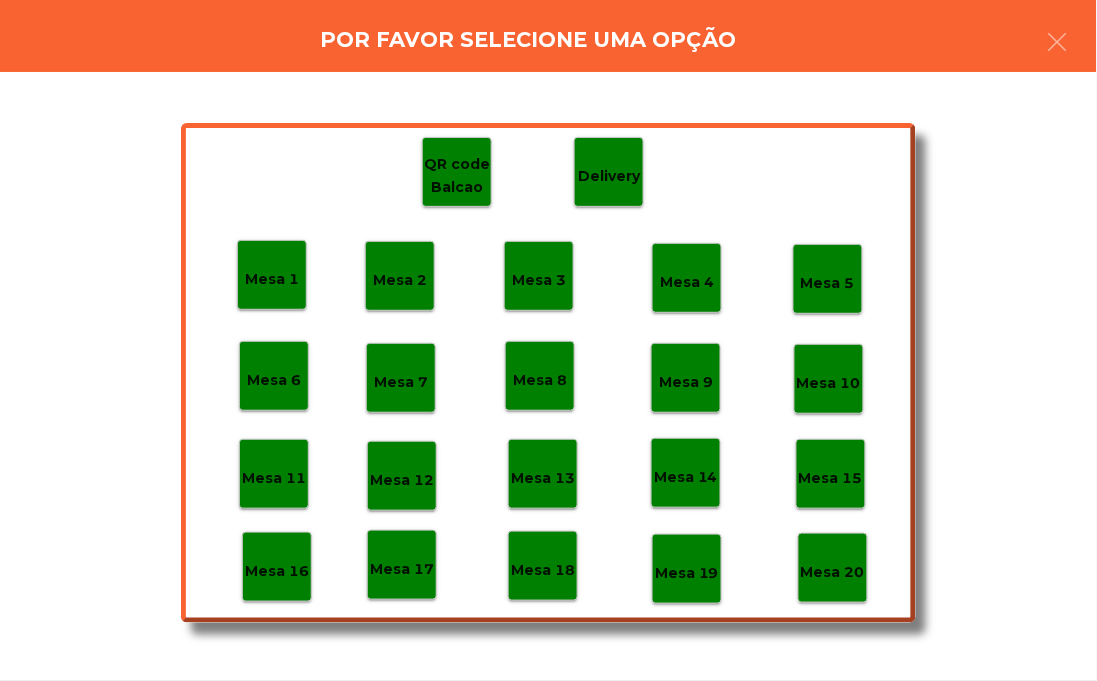 click on "Mesa 19" 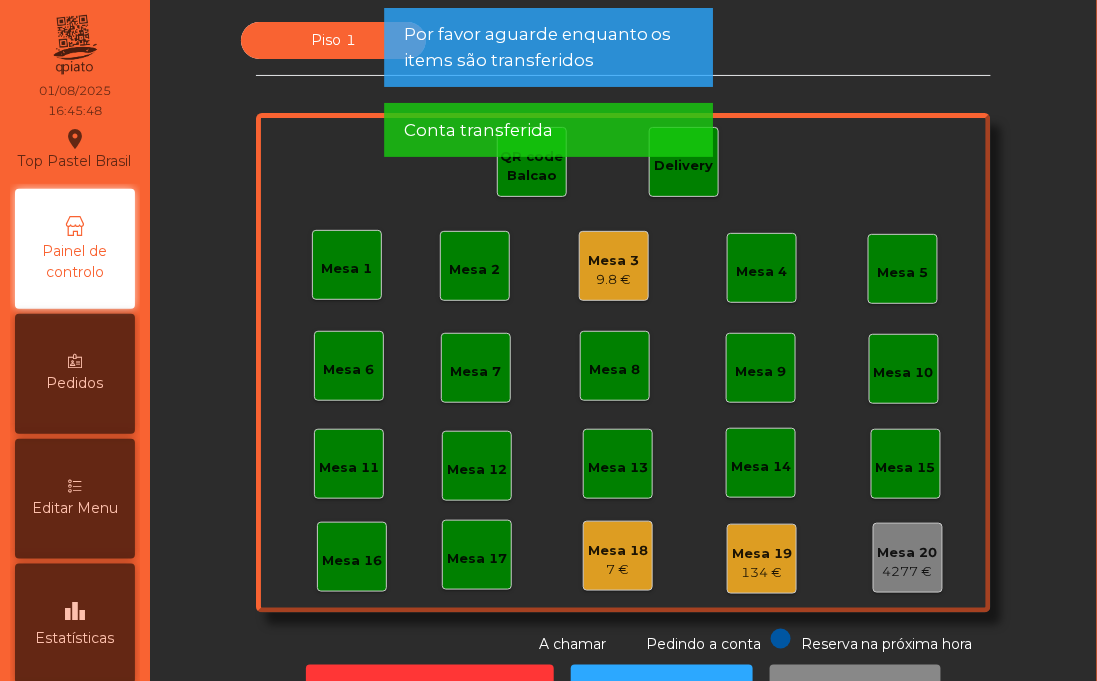 click on "Mesa 3" 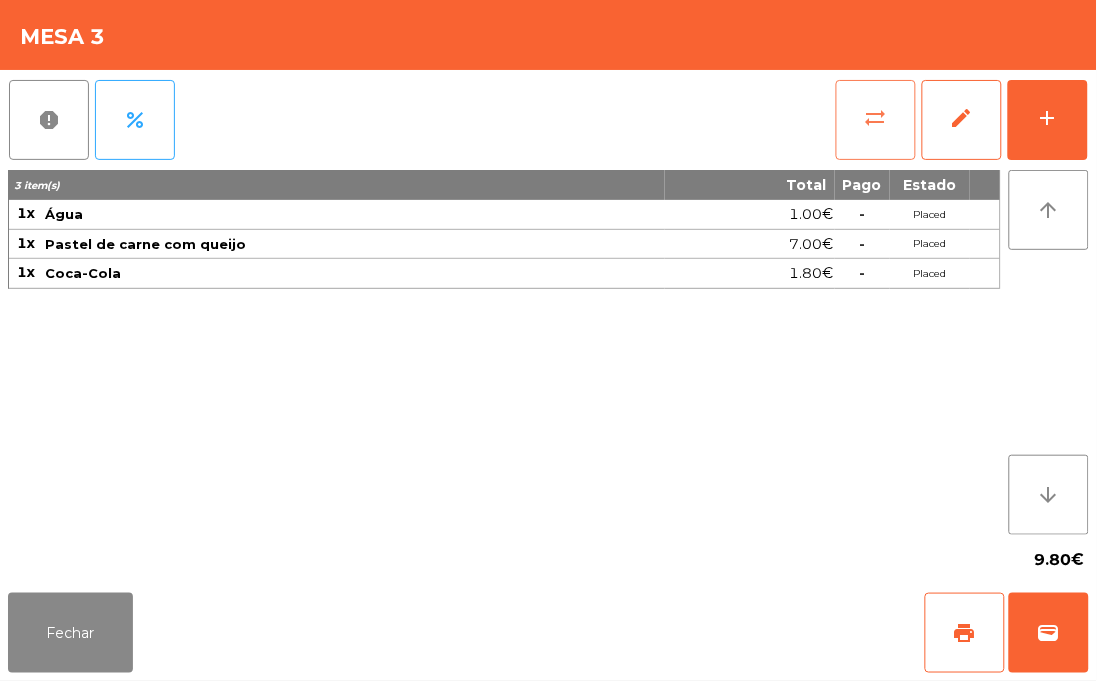 click on "sync_alt" 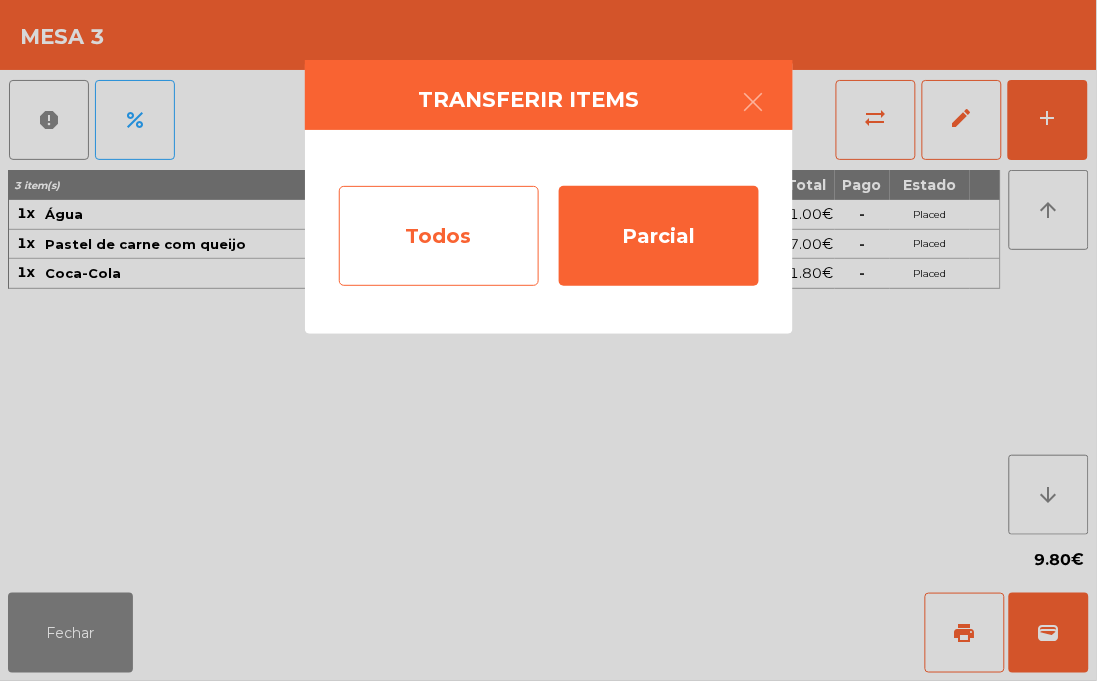 click on "Todos" 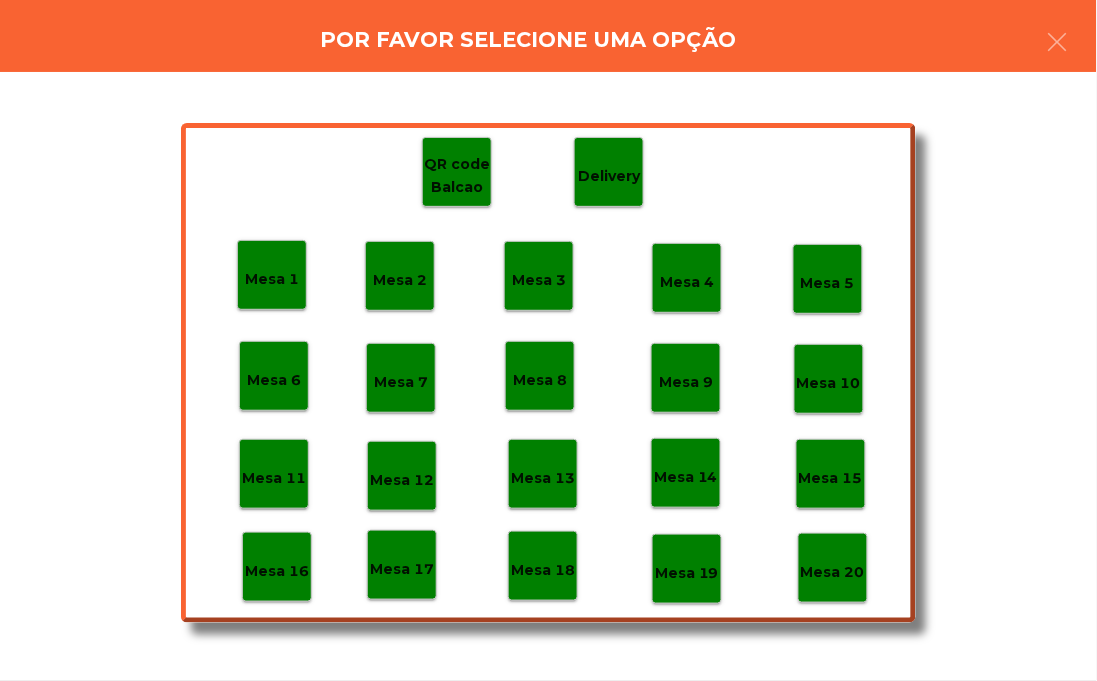 click on "Mesa 19" 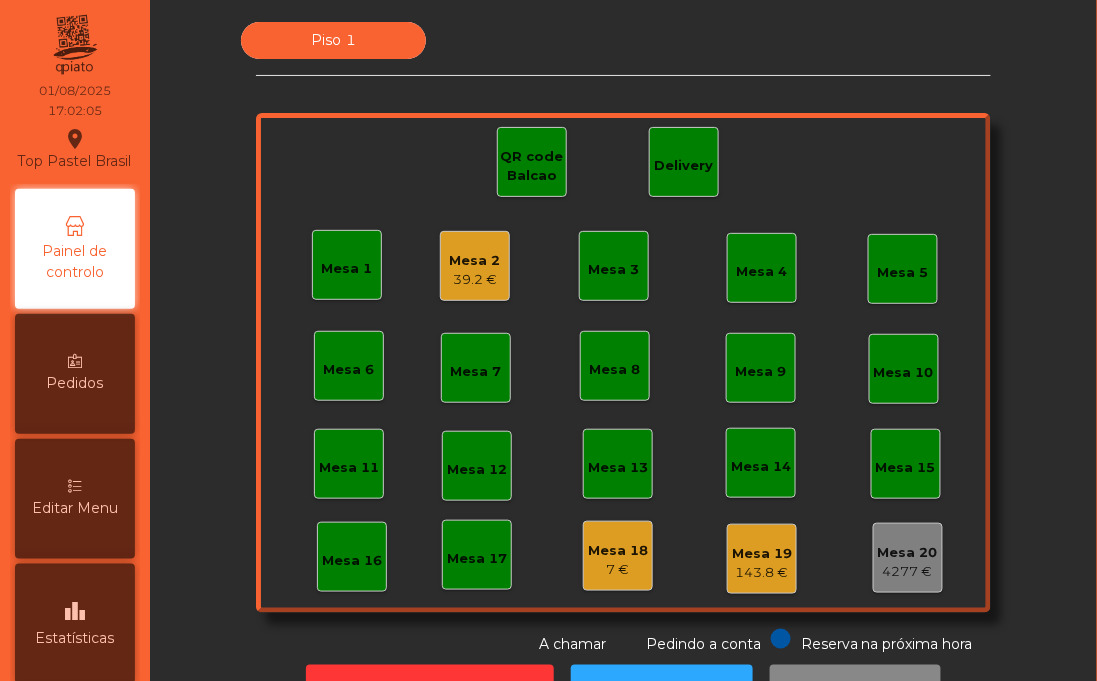 click on "39.2 €" 